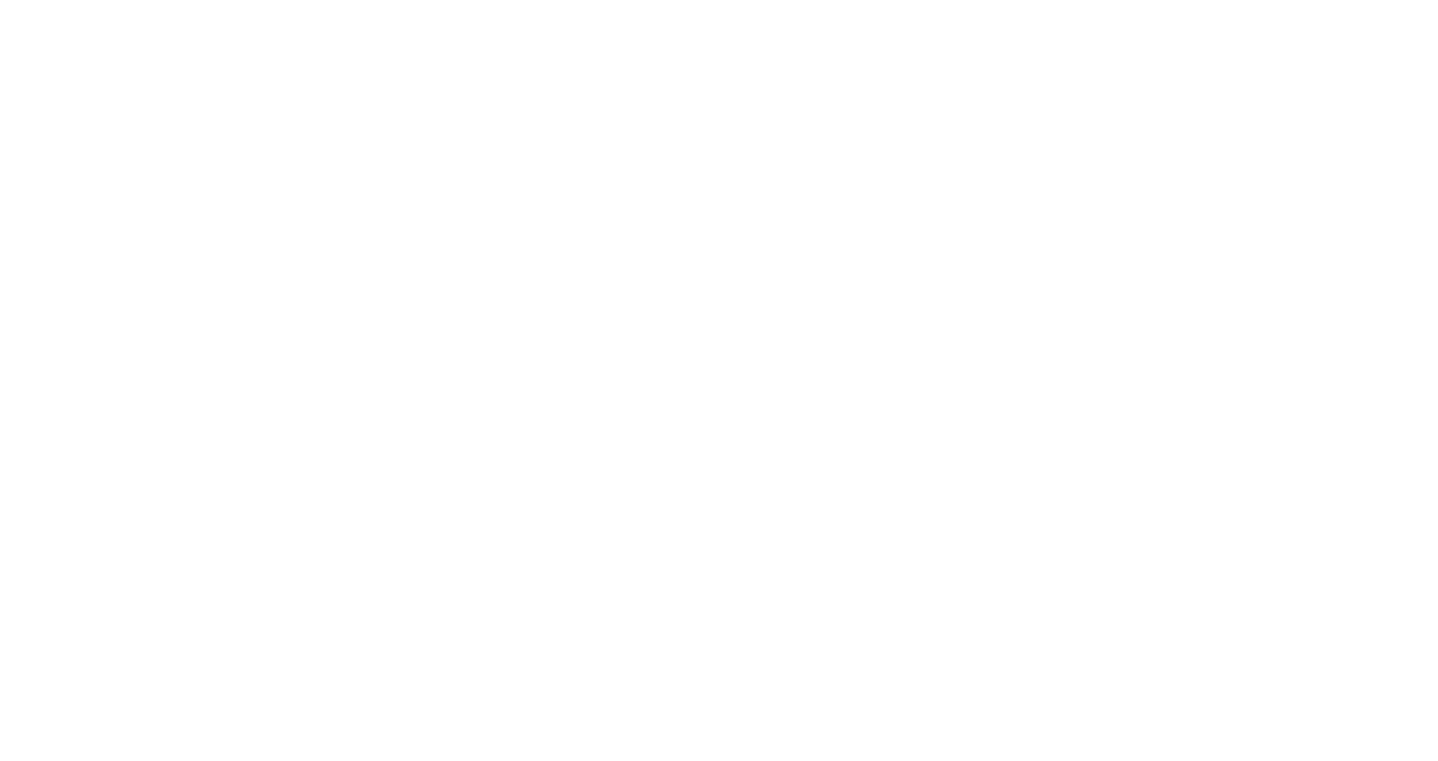 scroll, scrollTop: 0, scrollLeft: 0, axis: both 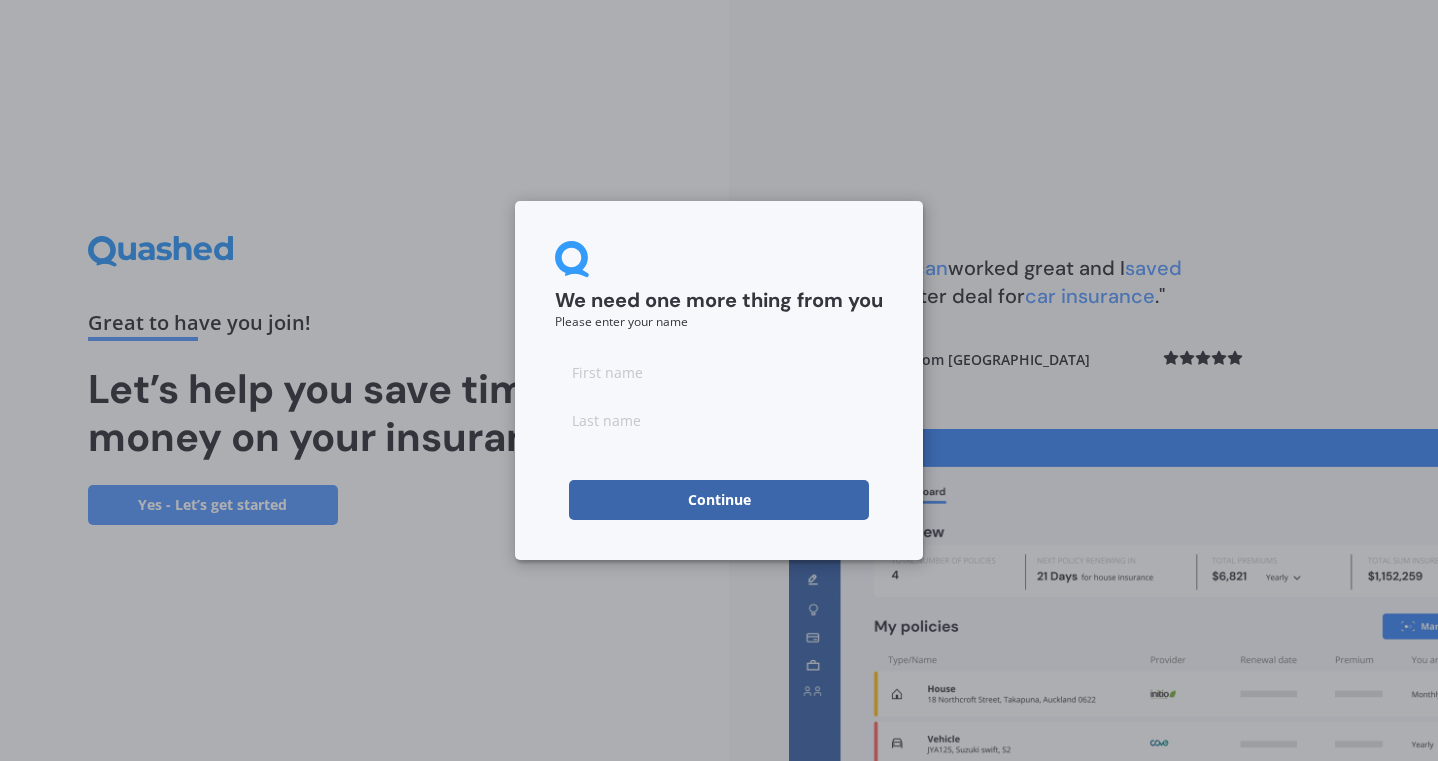 click at bounding box center (719, 372) 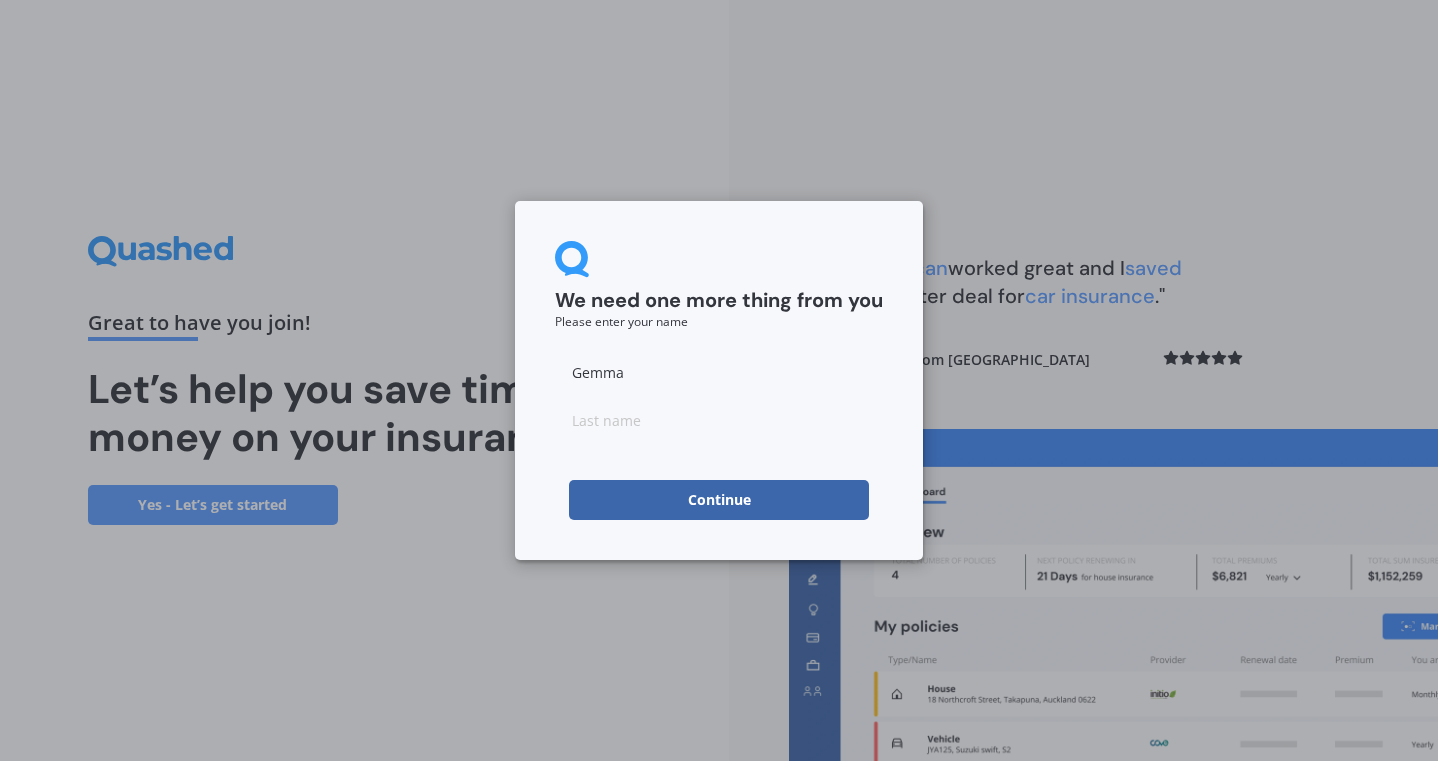 type on "Gemma" 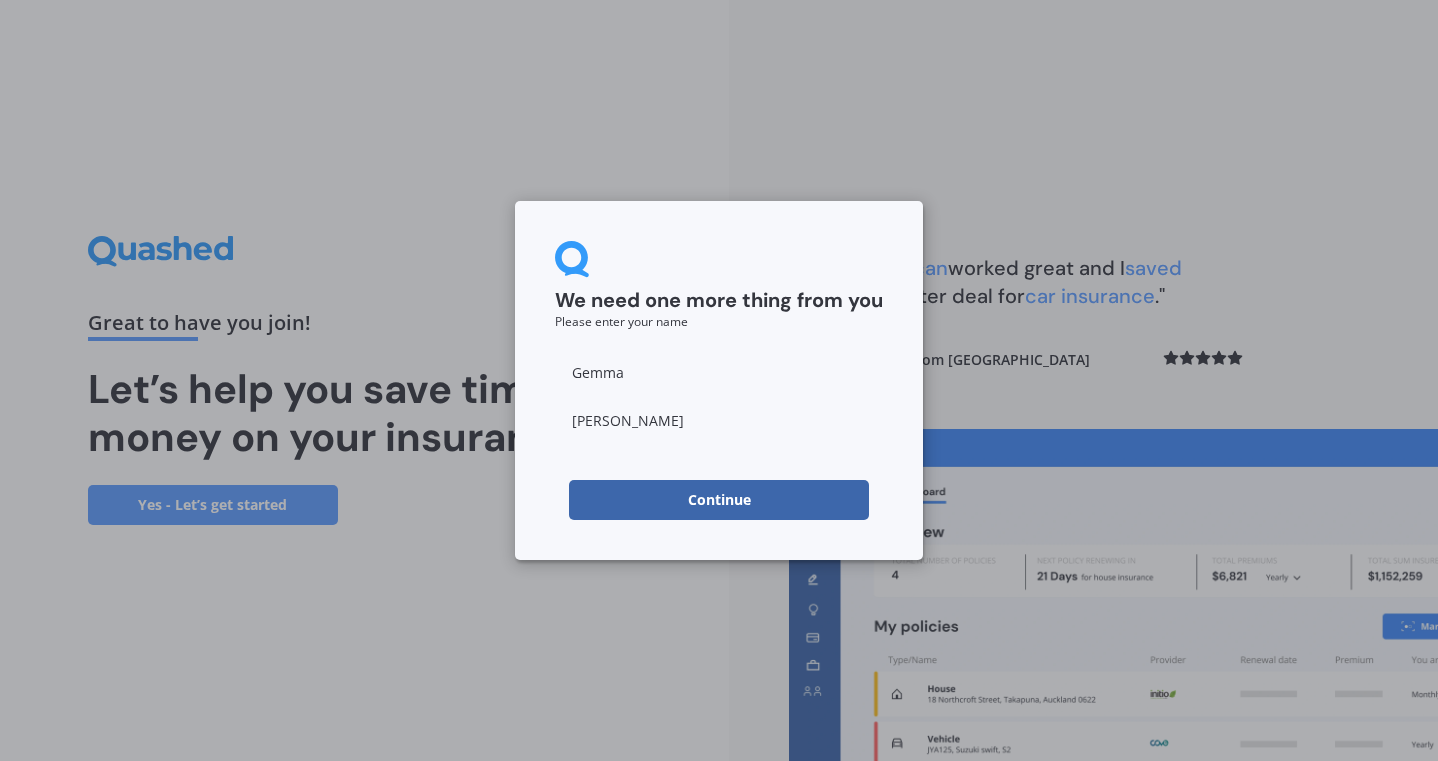 type on "[PERSON_NAME]" 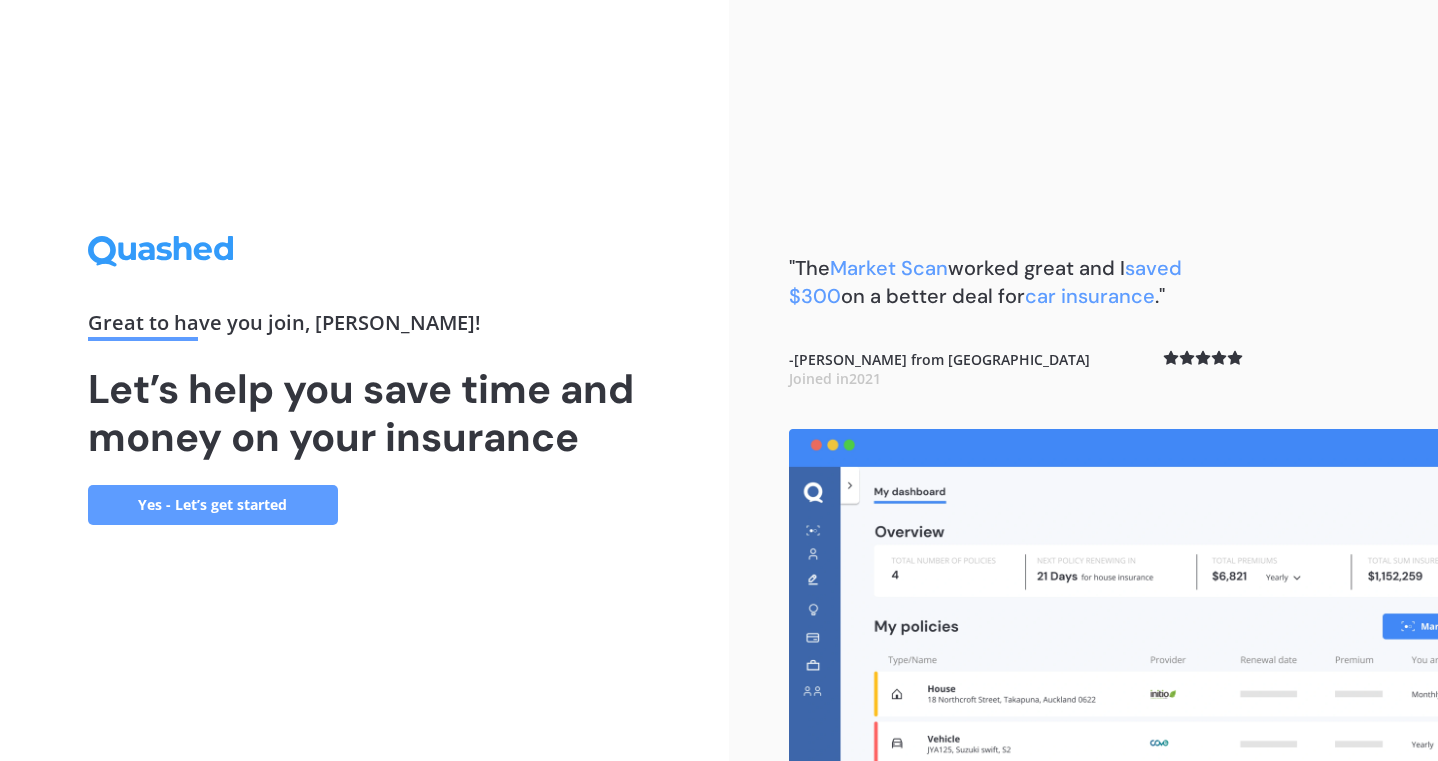 click on "Yes - Let’s get started" at bounding box center (213, 505) 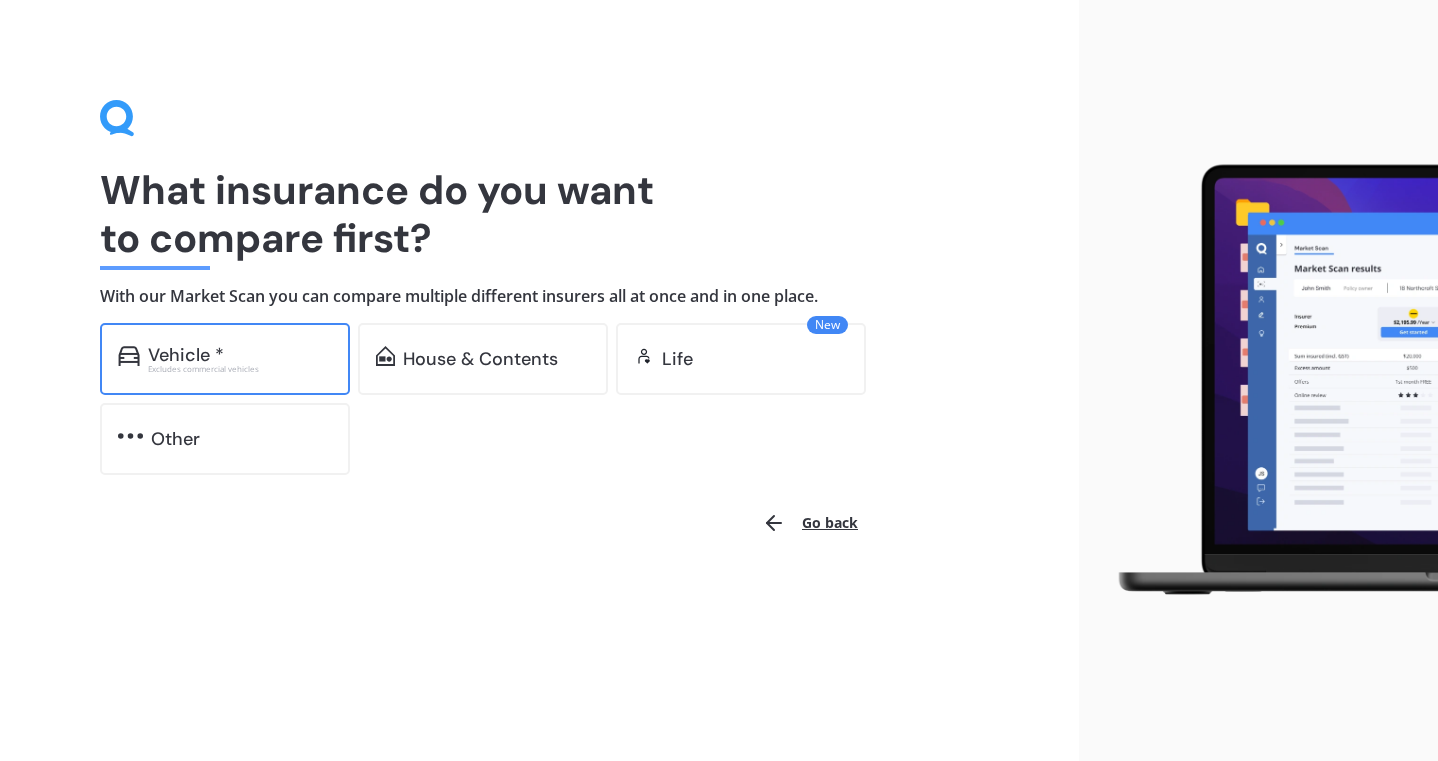 click on "Excludes commercial vehicles" at bounding box center (240, 369) 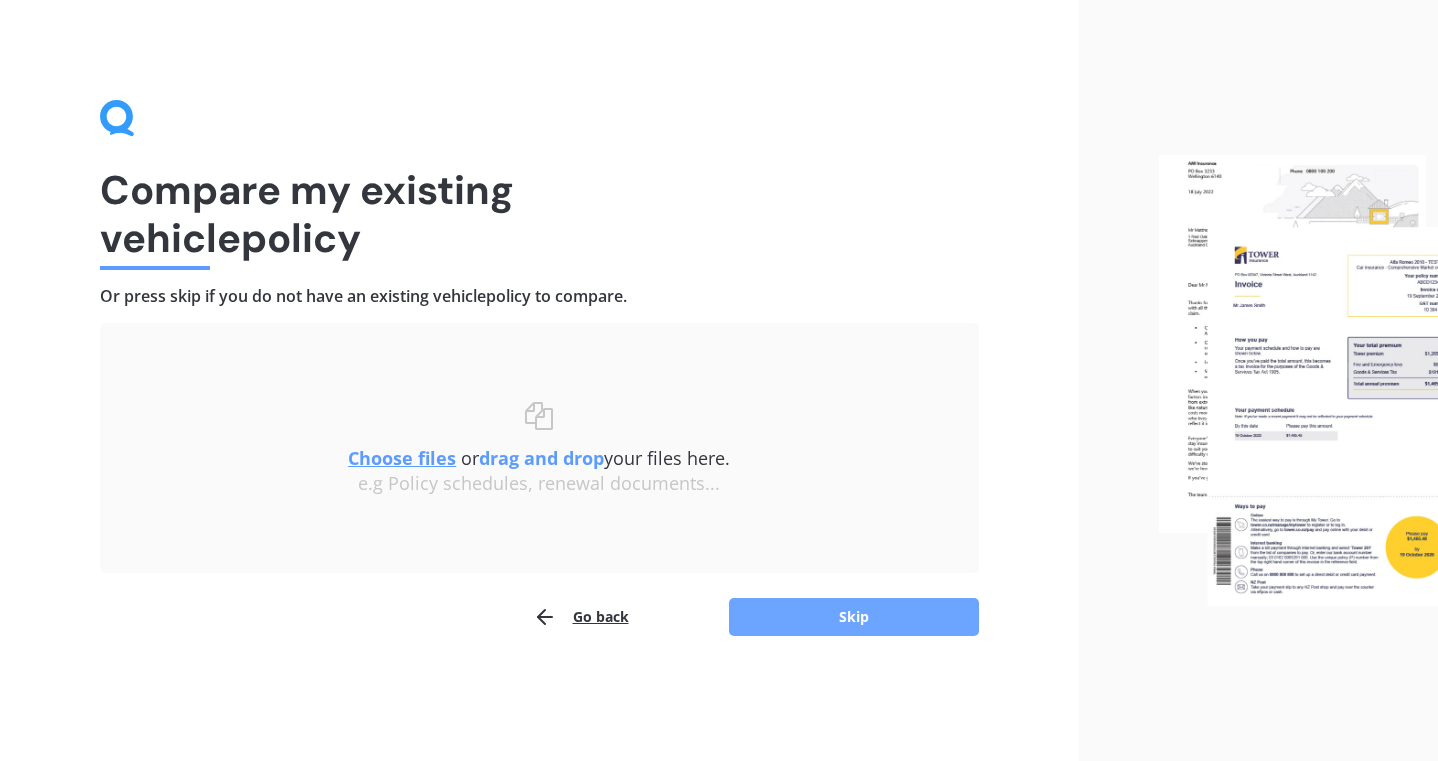 click on "Skip" at bounding box center [854, 617] 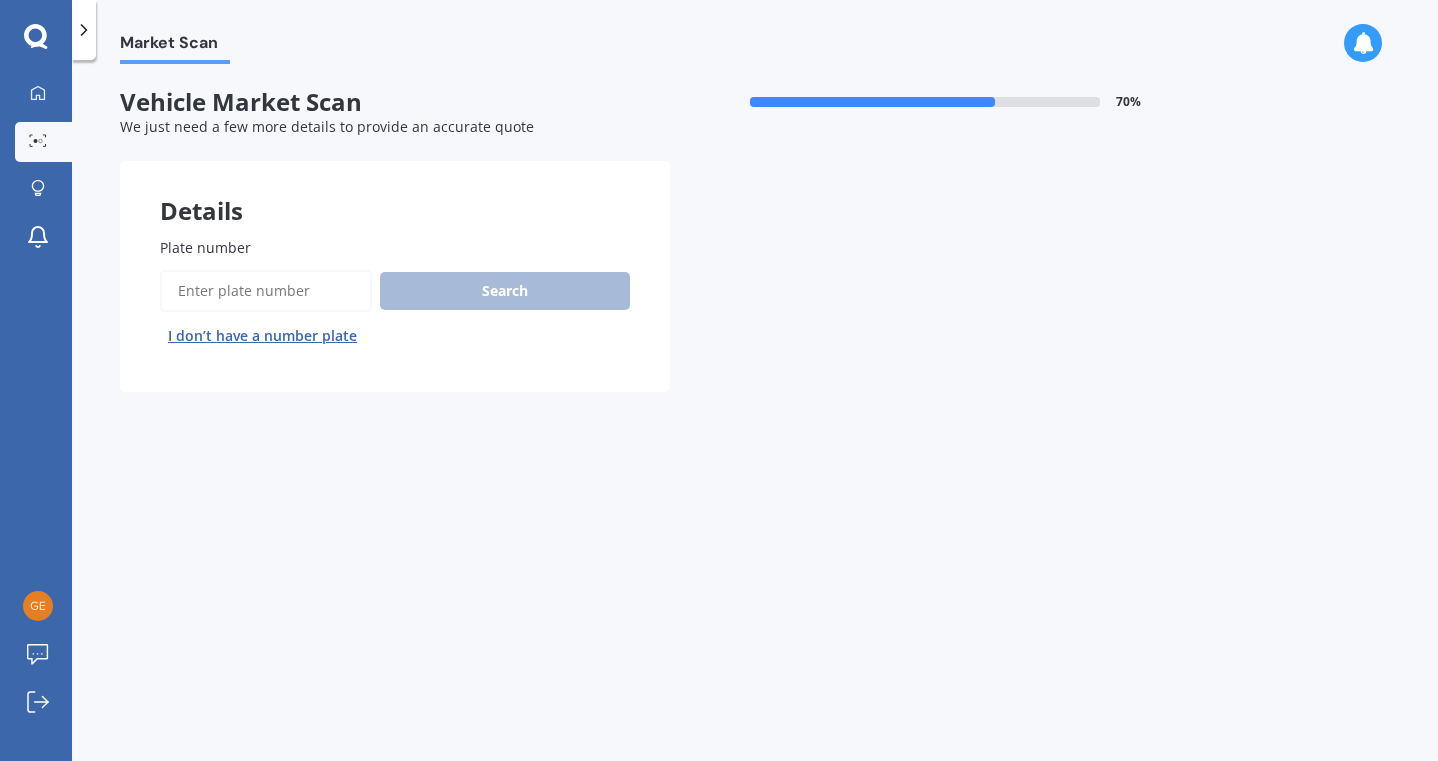 click on "Plate number" at bounding box center [266, 291] 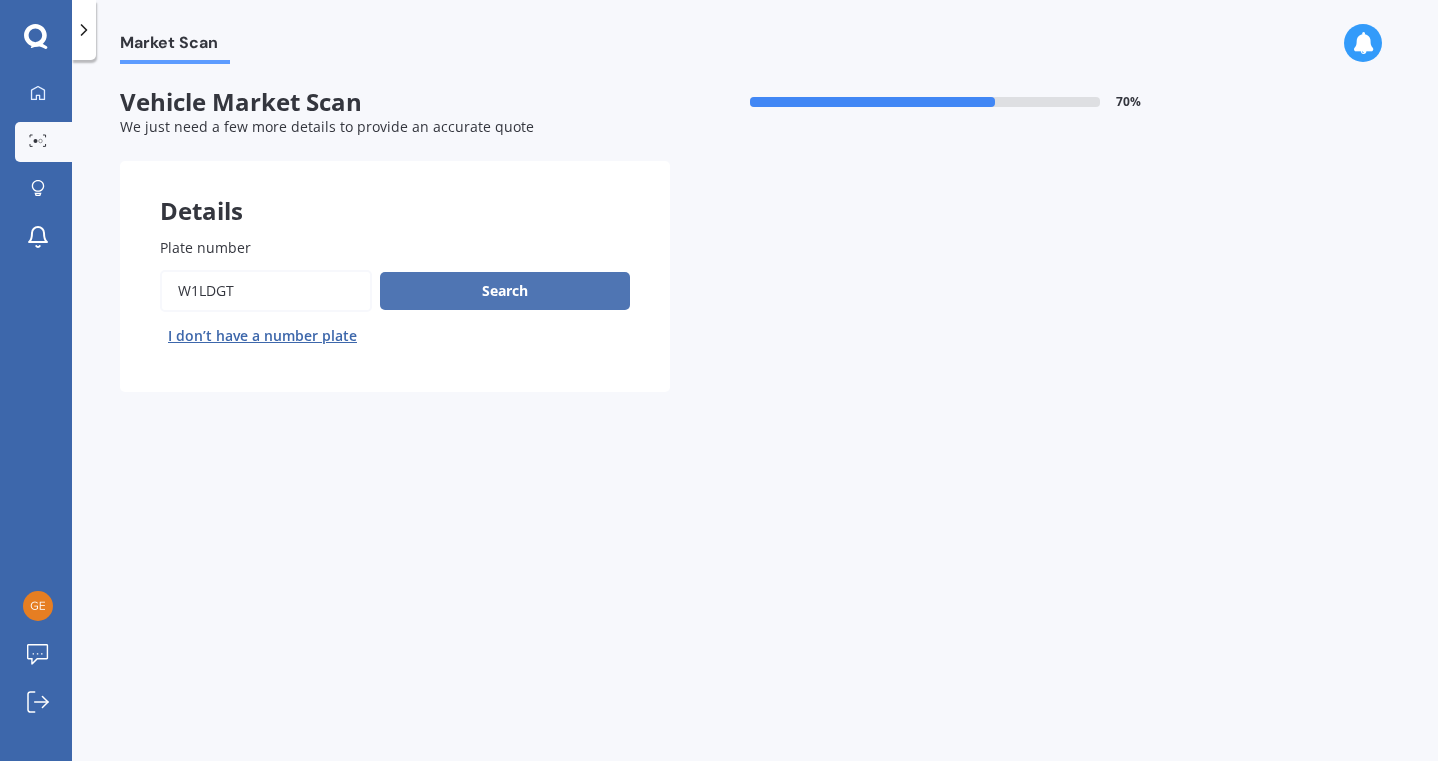 type on "w1ldgt" 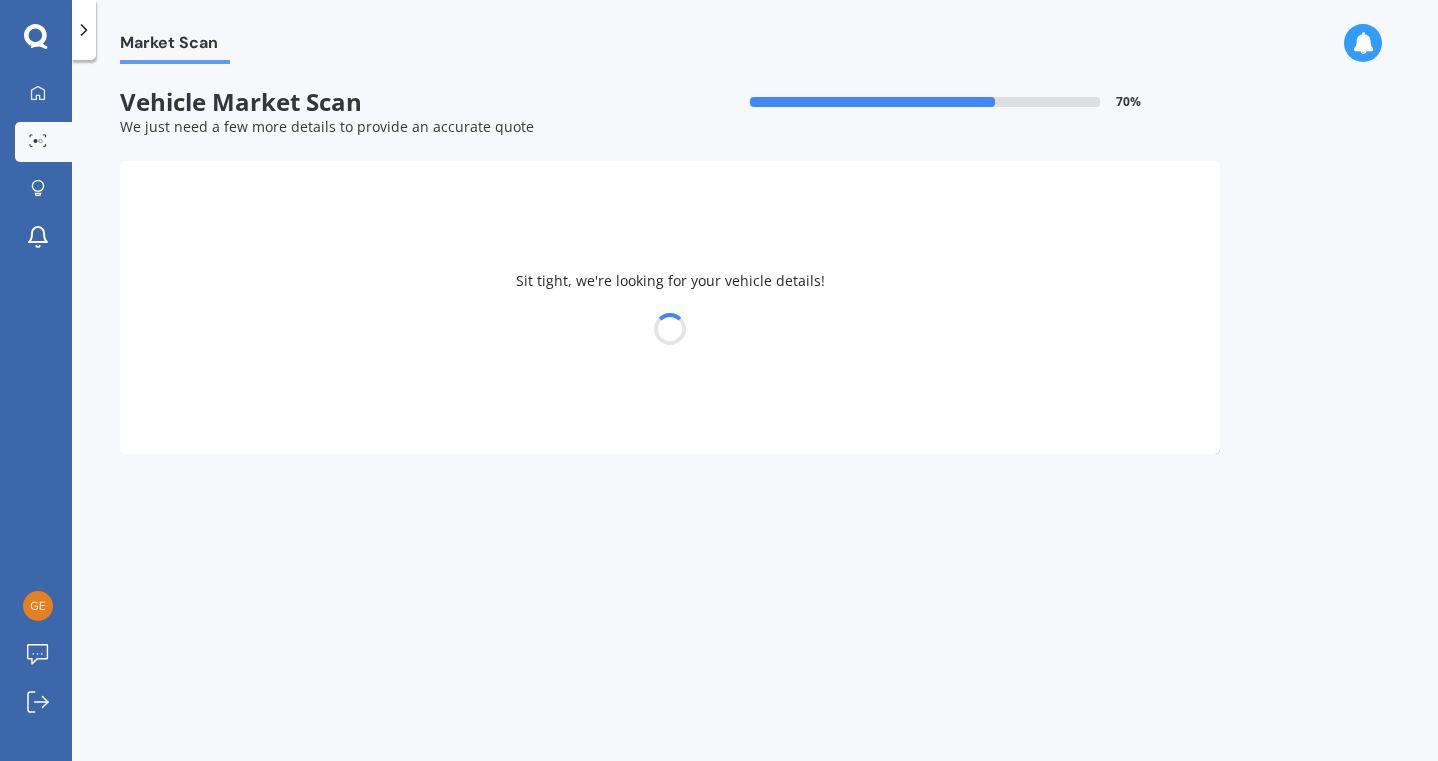 select on "SUBARU" 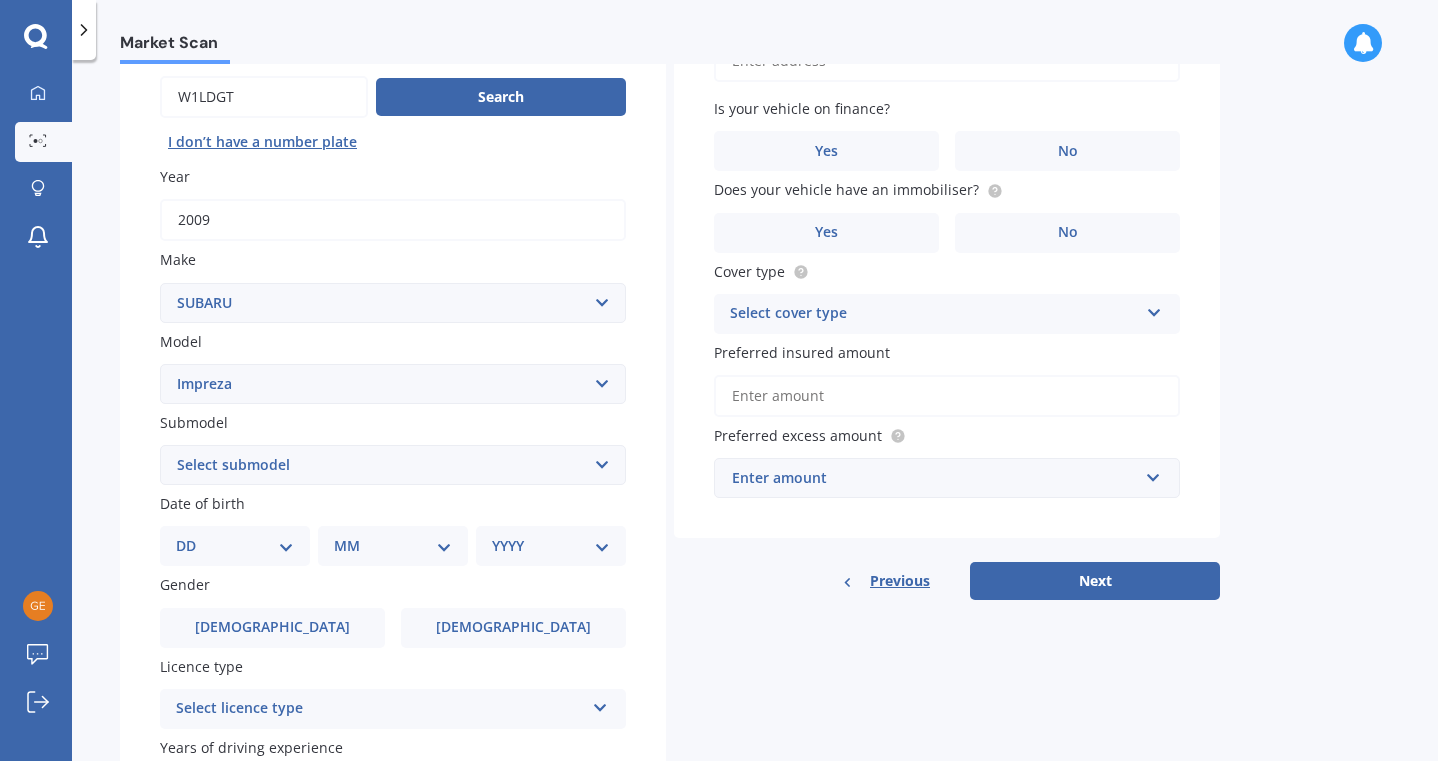 scroll, scrollTop: 211, scrollLeft: 0, axis: vertical 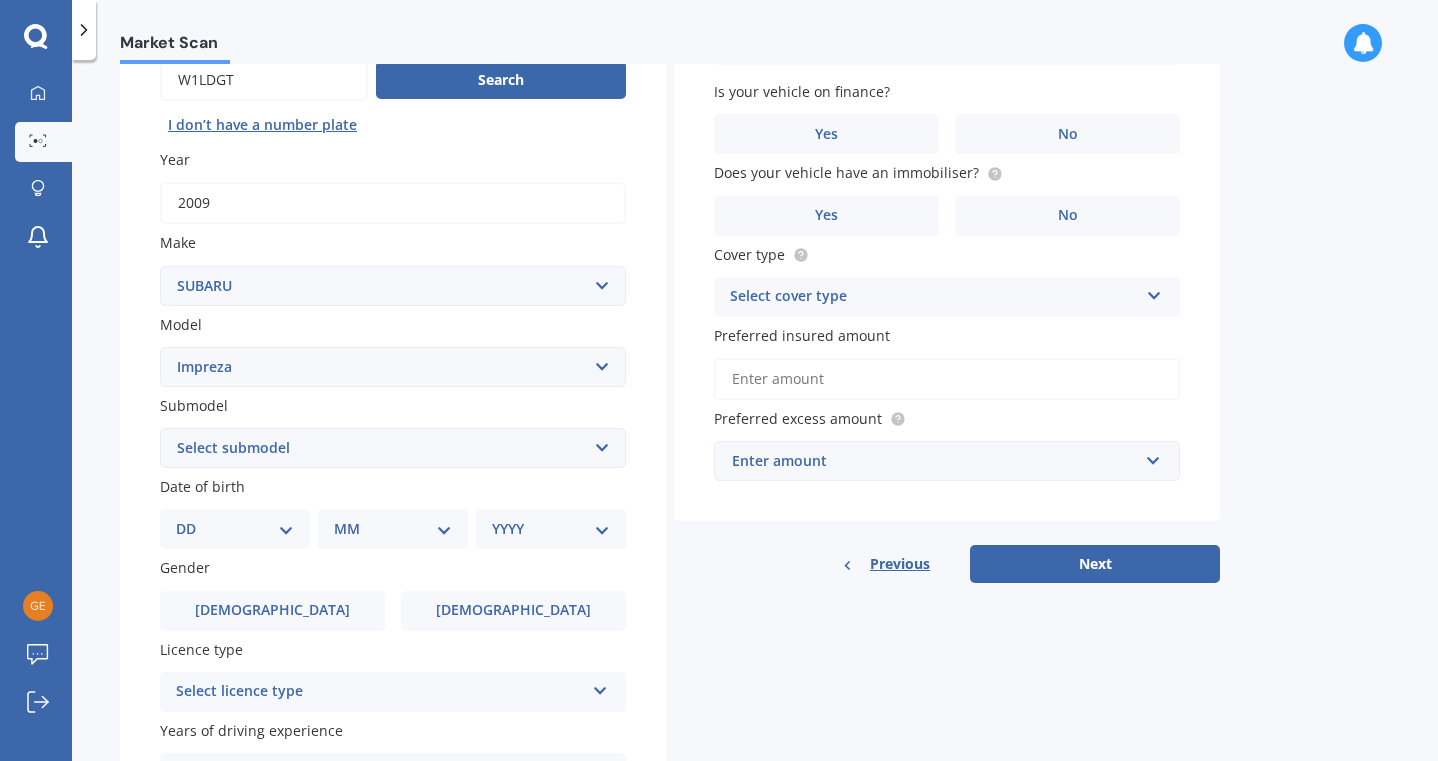 click on "Select submodel (All other turbo) 2.0i 2.0i Luxury 2.0i S Edition 2.0R 2.0R Sport 2.0XV Petrol/hybrid 2WD non-turbo Anesis CS G4 non turbo [PERSON_NAME]-Xpress GX HX LX LXS non-turbo RS RX RXI Sport 1.6 i-L Sport Turbo SRX non-turbo Station Wagon Station Wagon 4WD WRX (SLT) WRX manual WRX premium (SLT) WRX premium manual WRX STI (all other) WRX STI premium XL XV Petrol  4WD" at bounding box center (393, 448) 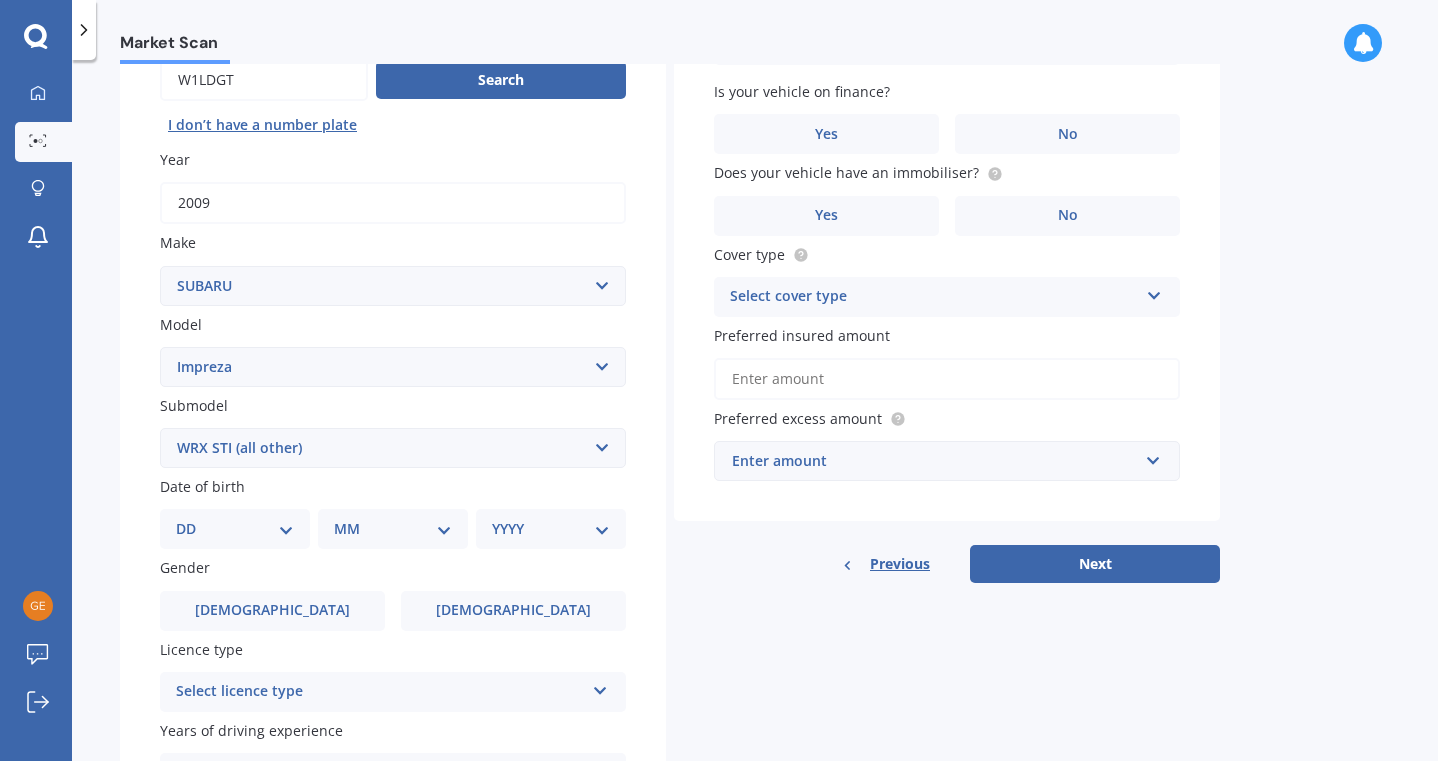click on "WRX STI (all other)" at bounding box center (0, 0) 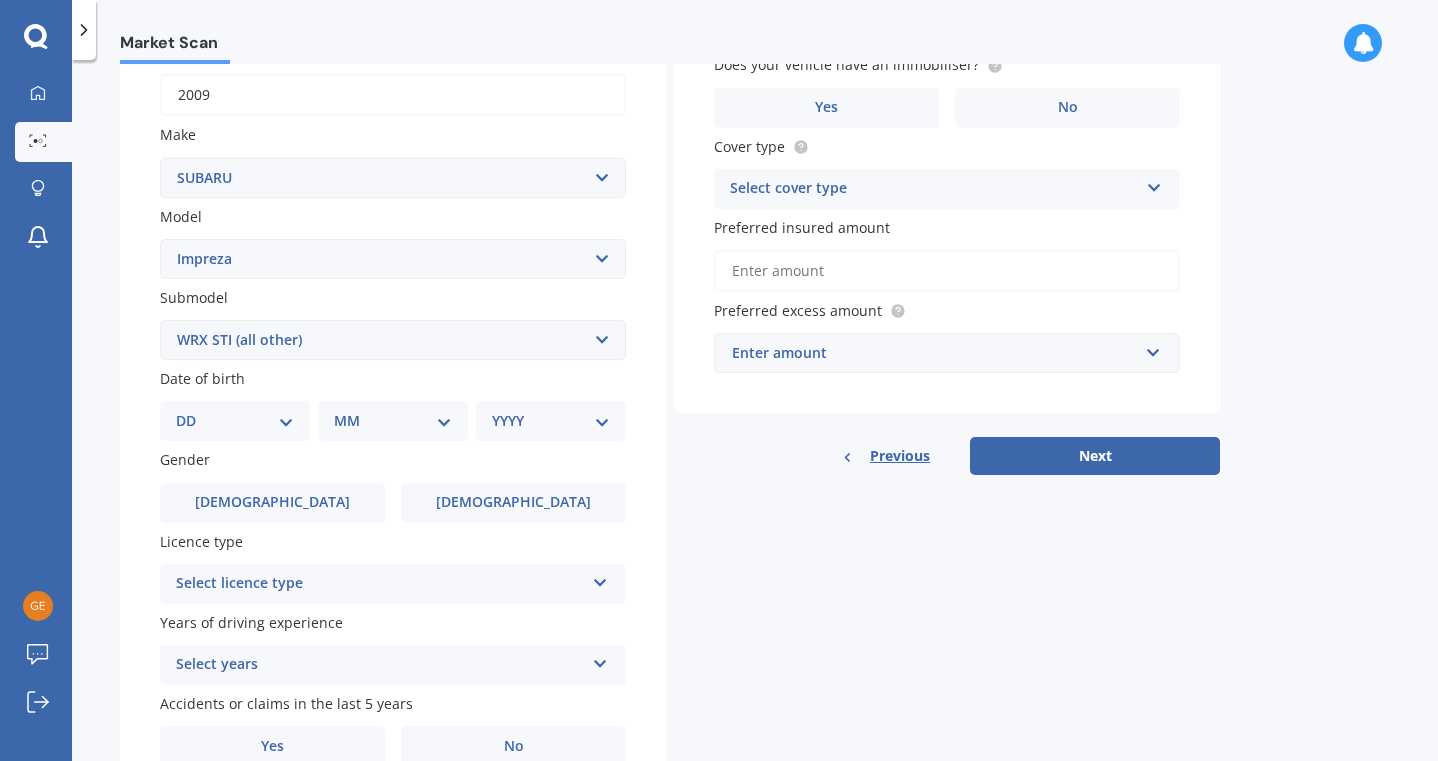 scroll, scrollTop: 348, scrollLeft: 0, axis: vertical 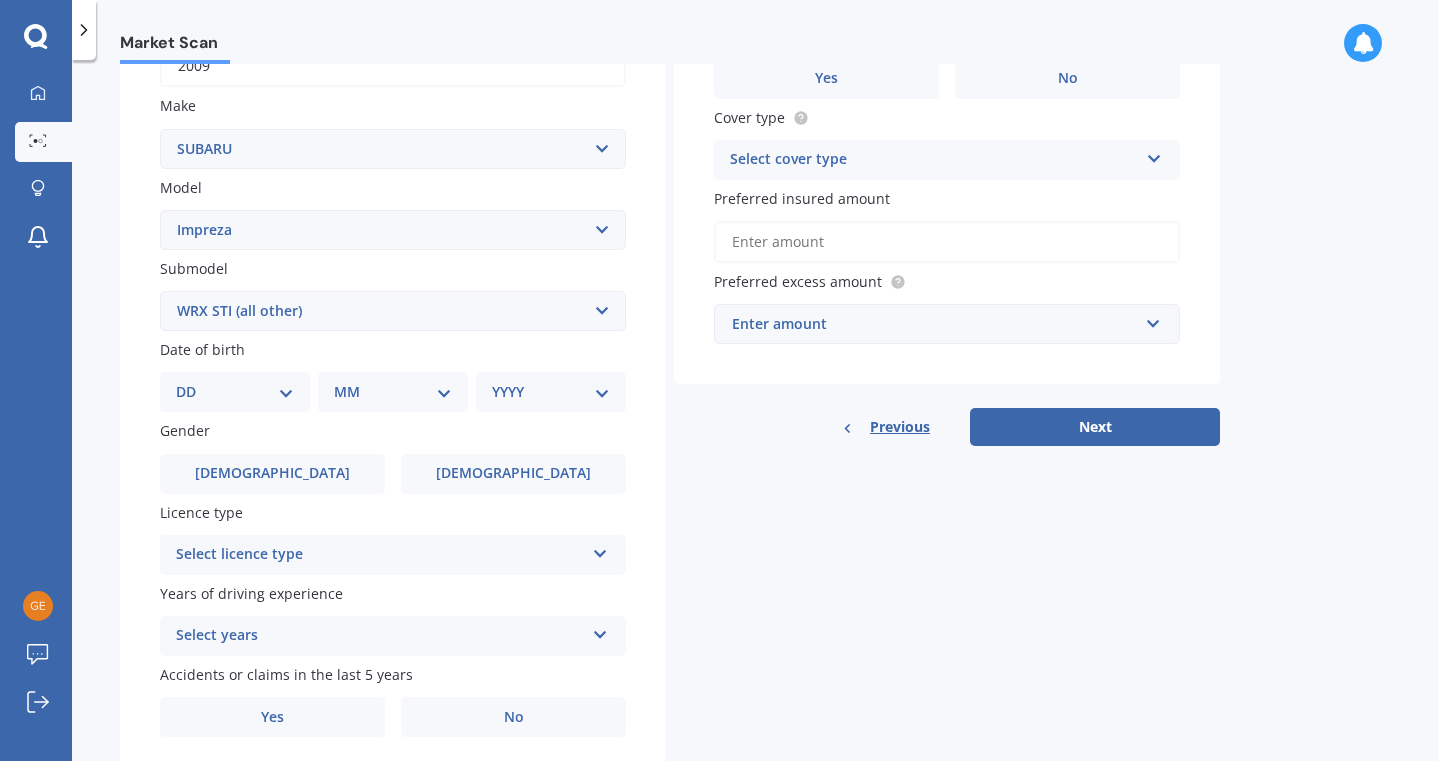 click on "DD 01 02 03 04 05 06 07 08 09 10 11 12 13 14 15 16 17 18 19 20 21 22 23 24 25 26 27 28 29 30 31" at bounding box center (235, 392) 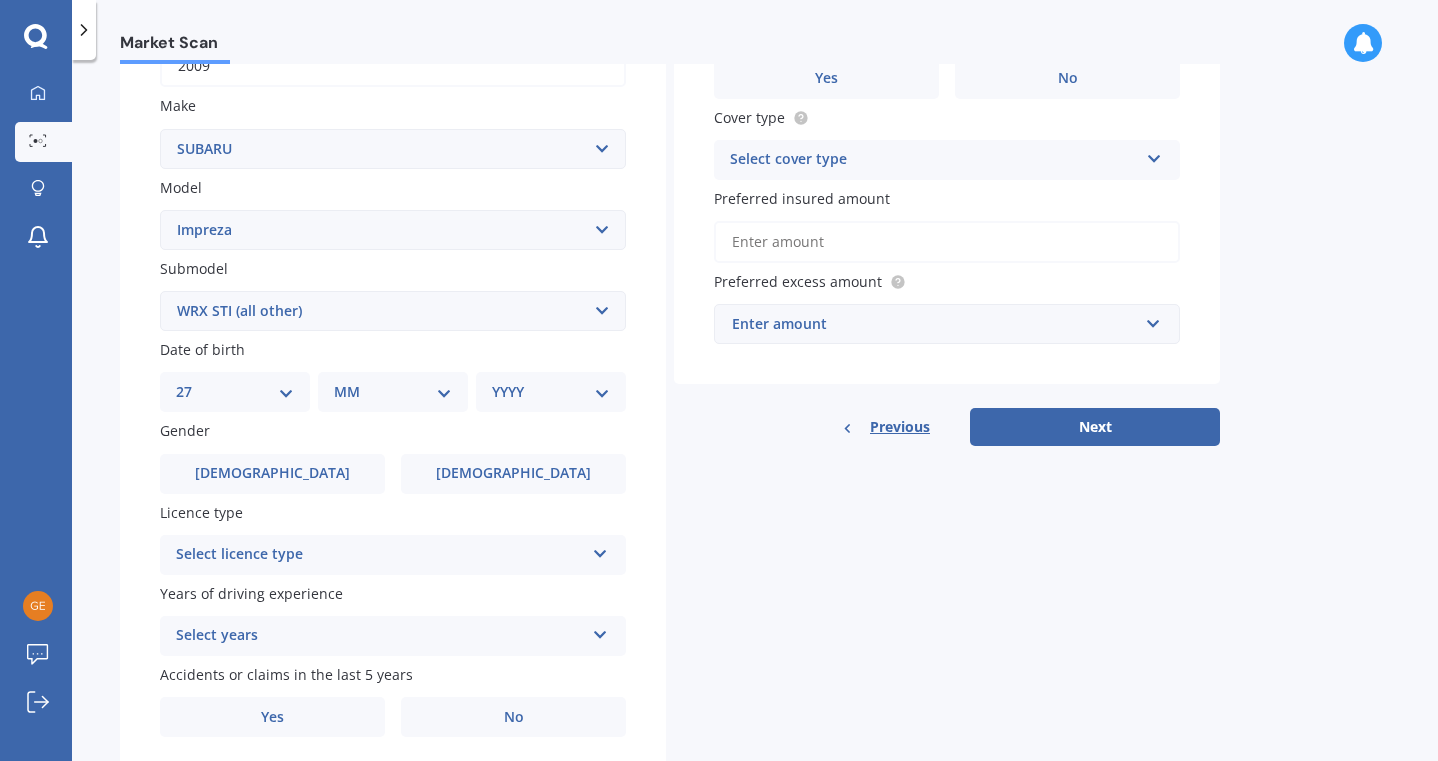 click on "27" at bounding box center [0, 0] 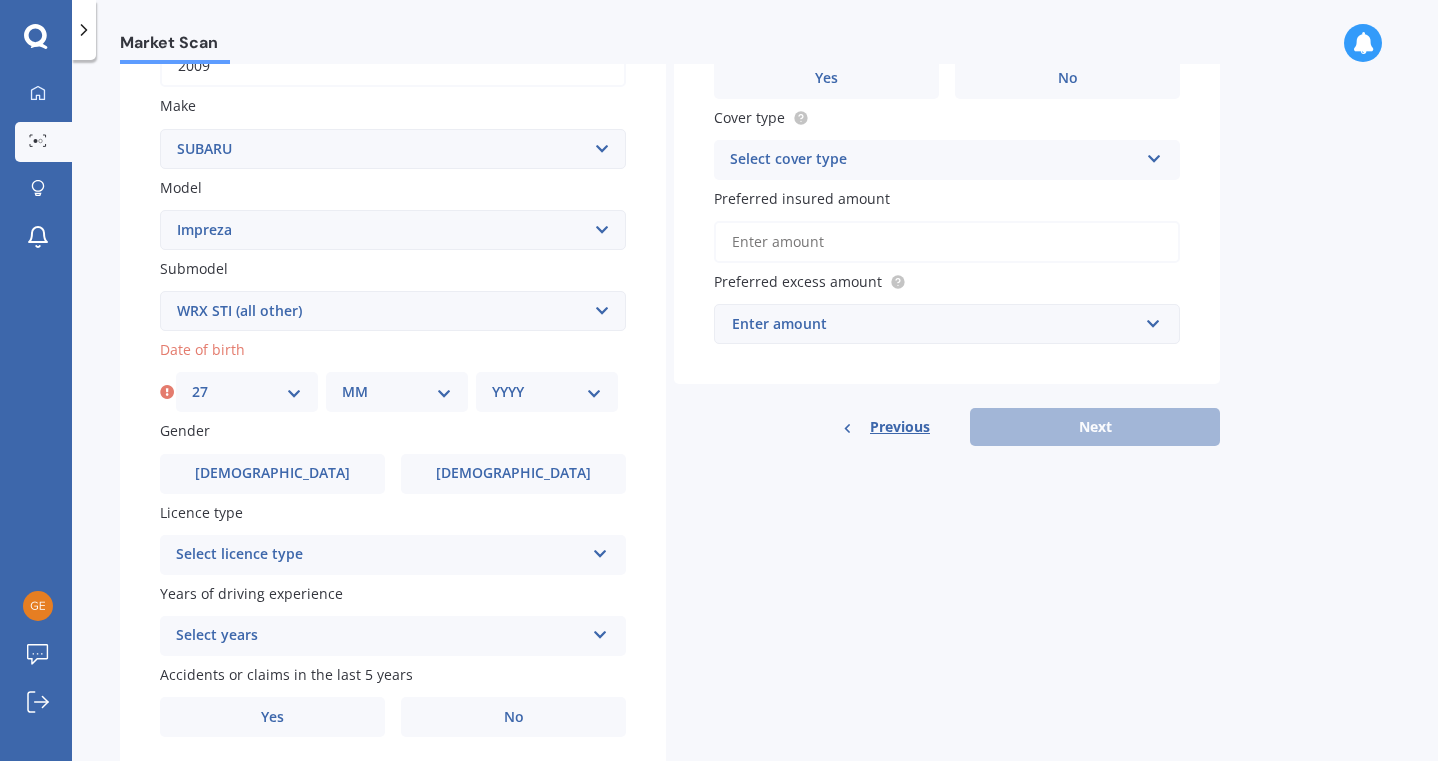 click on "MM 01 02 03 04 05 06 07 08 09 10 11 12" at bounding box center [397, 392] 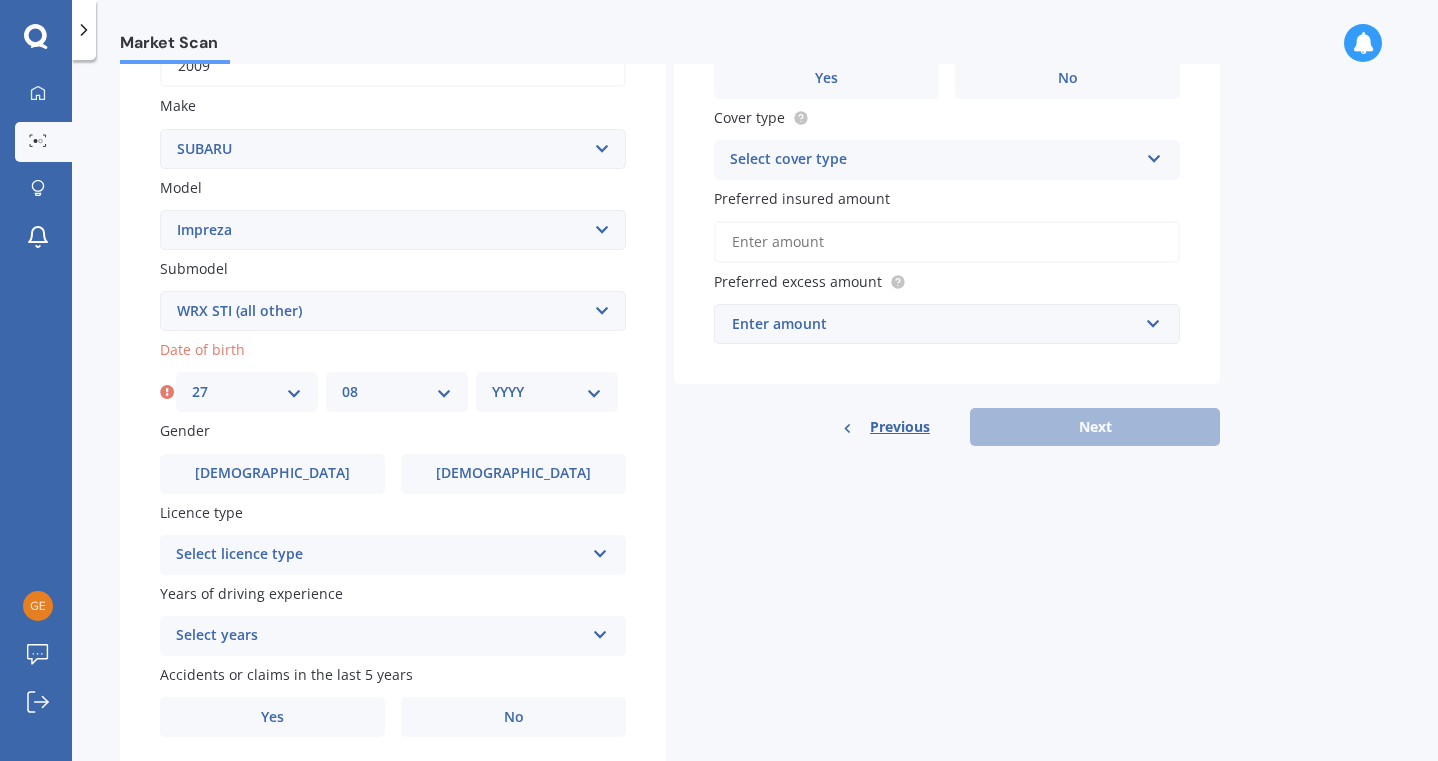 click on "08" at bounding box center (0, 0) 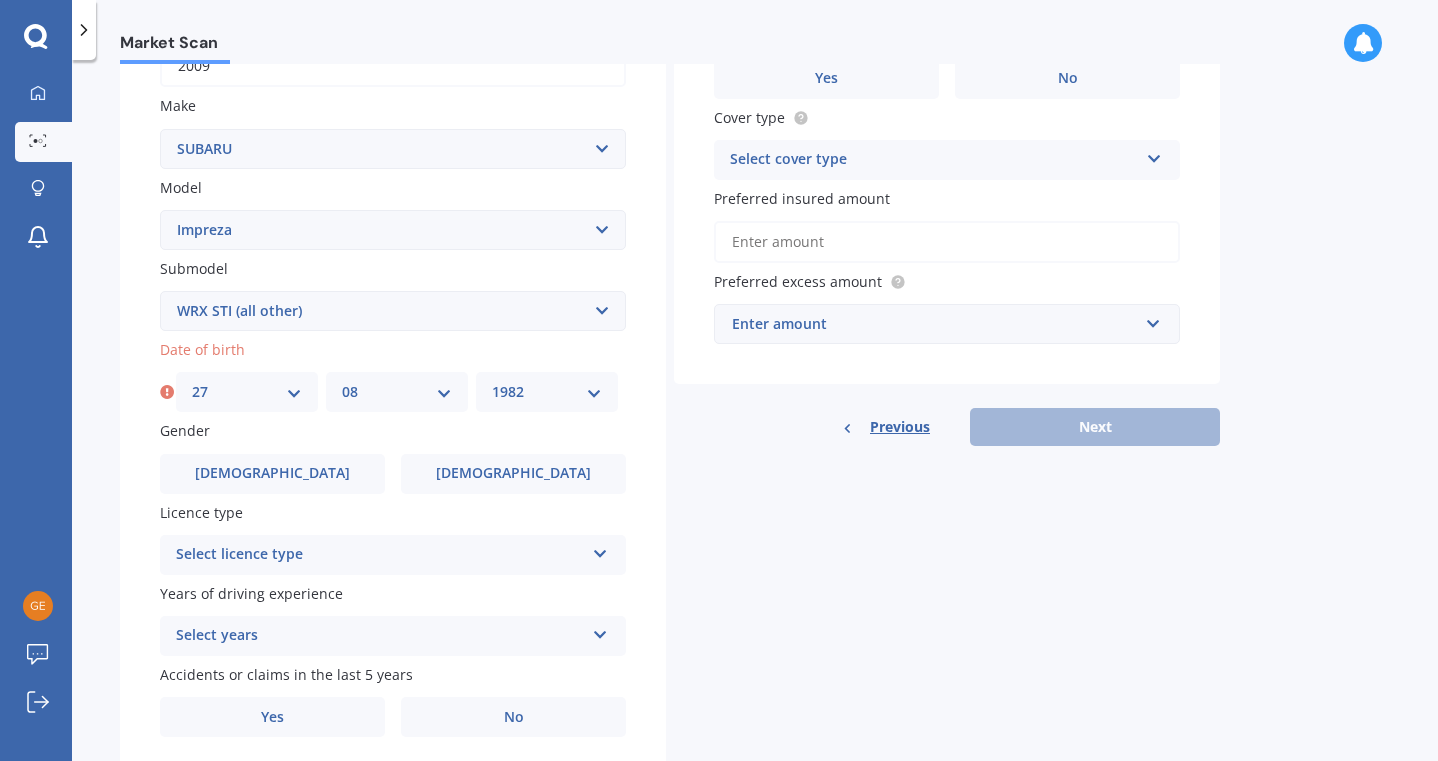 click on "1982" at bounding box center (0, 0) 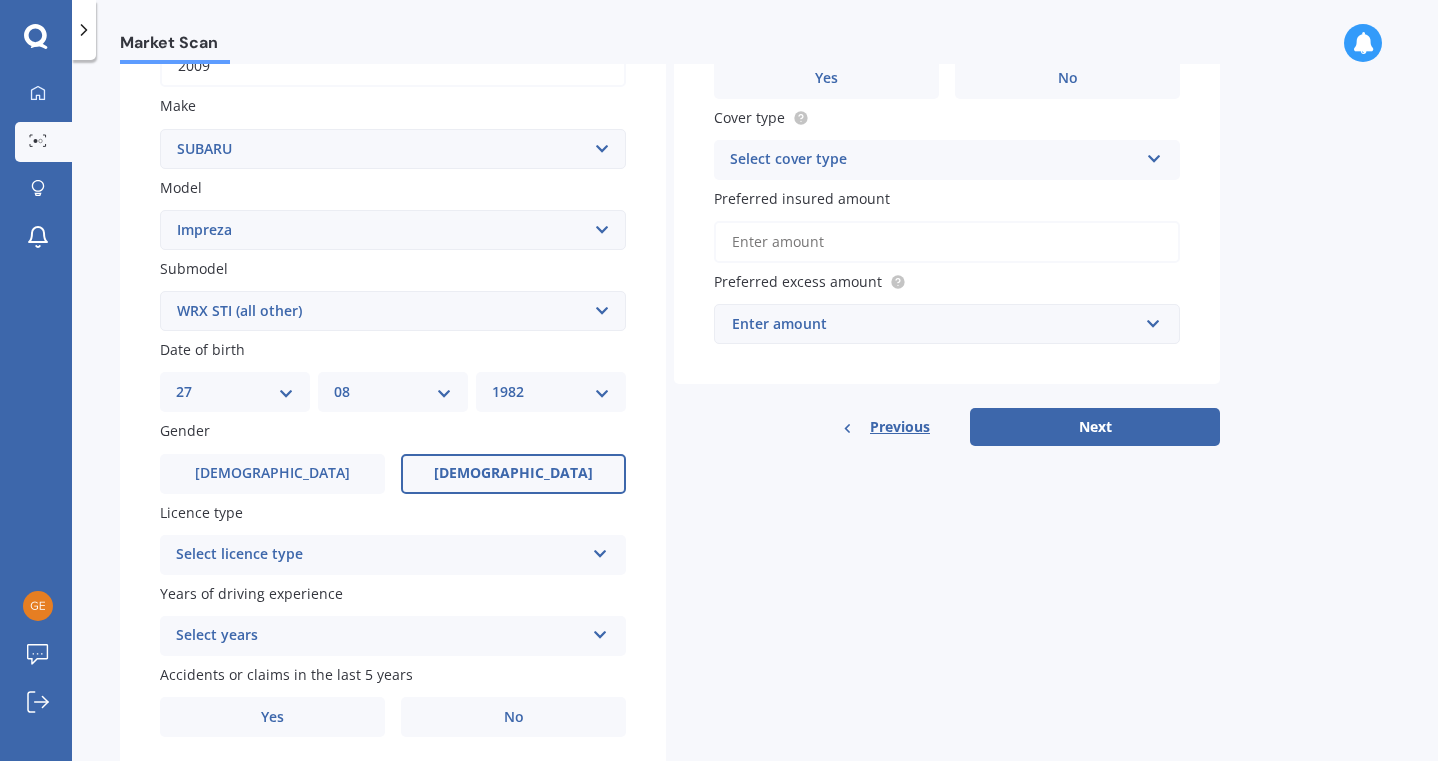 click on "[DEMOGRAPHIC_DATA]" at bounding box center (513, 474) 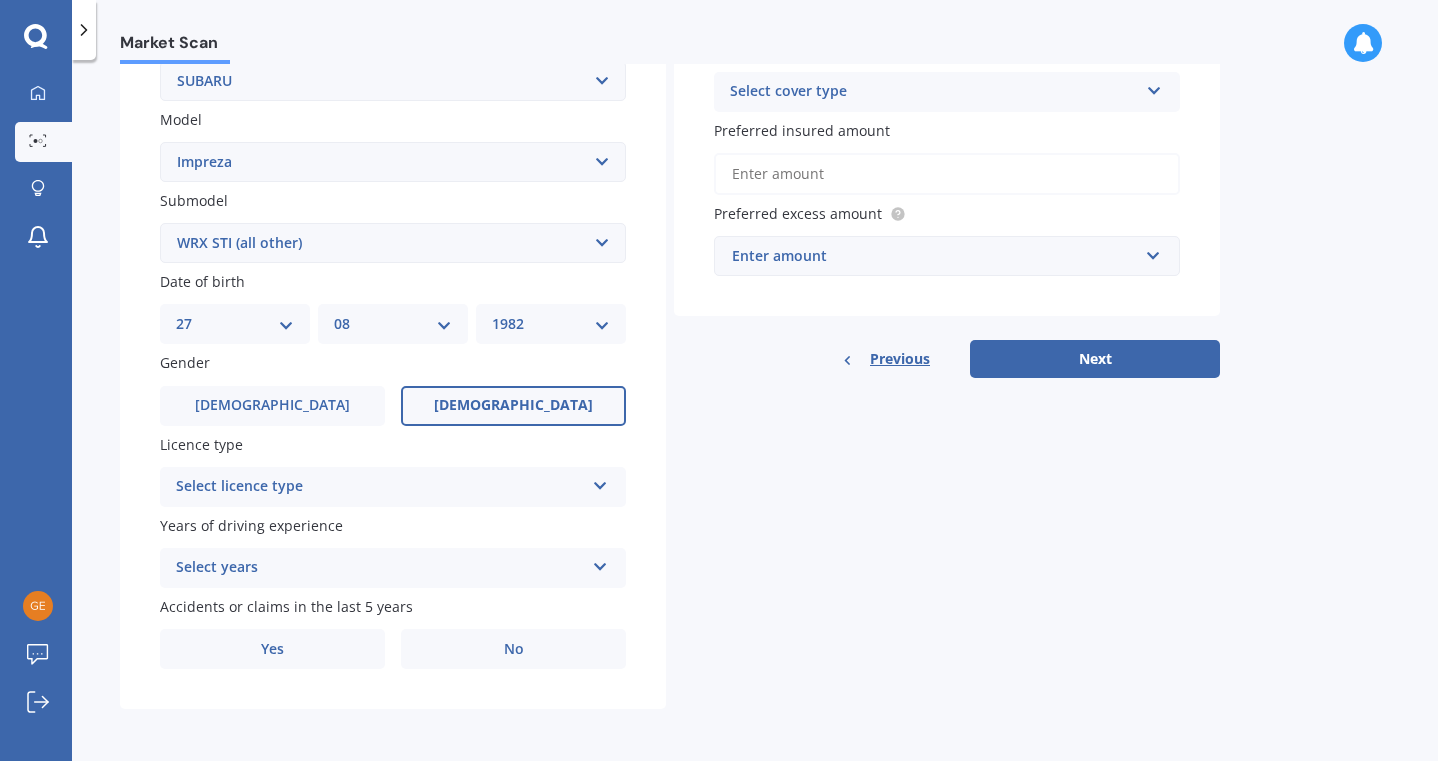 click at bounding box center [600, 482] 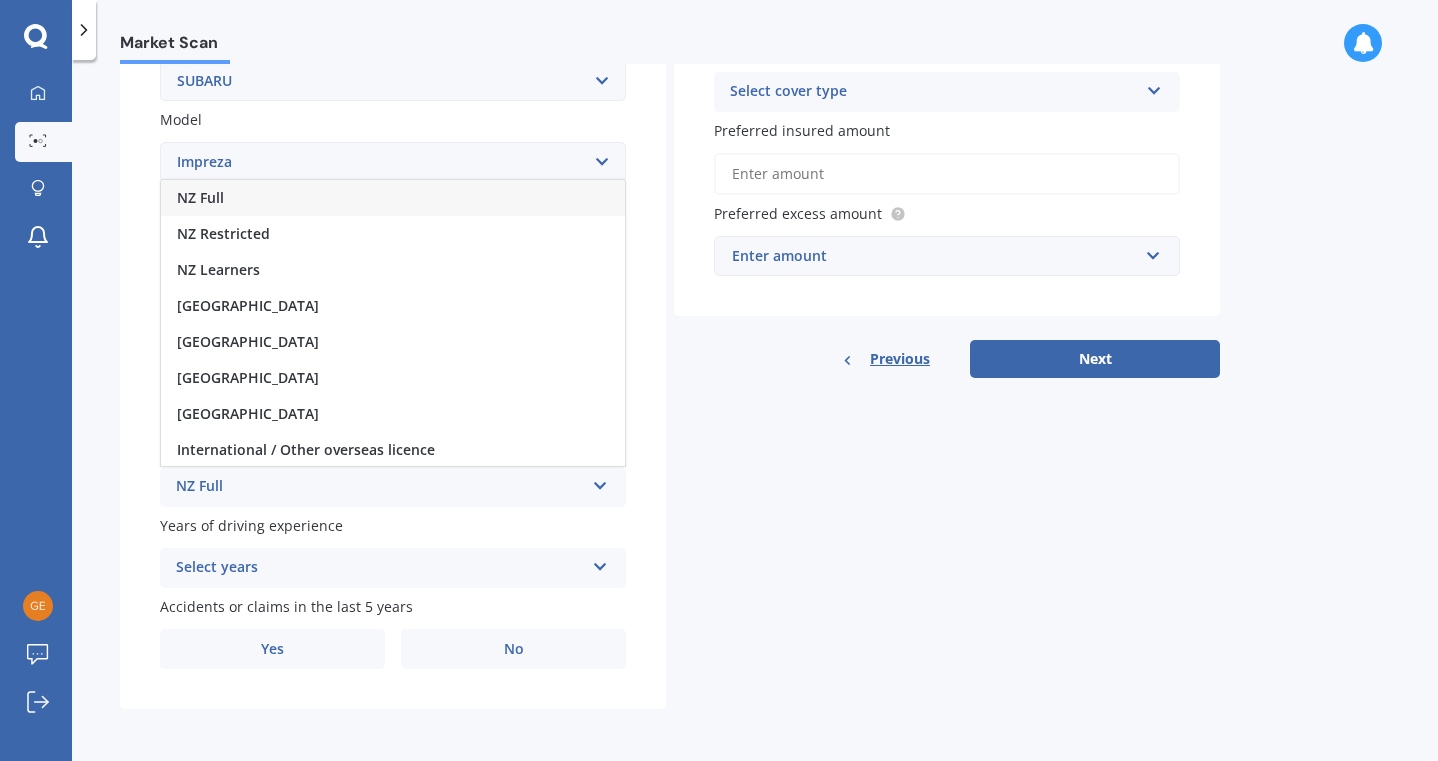 click on "NZ Full" at bounding box center [393, 198] 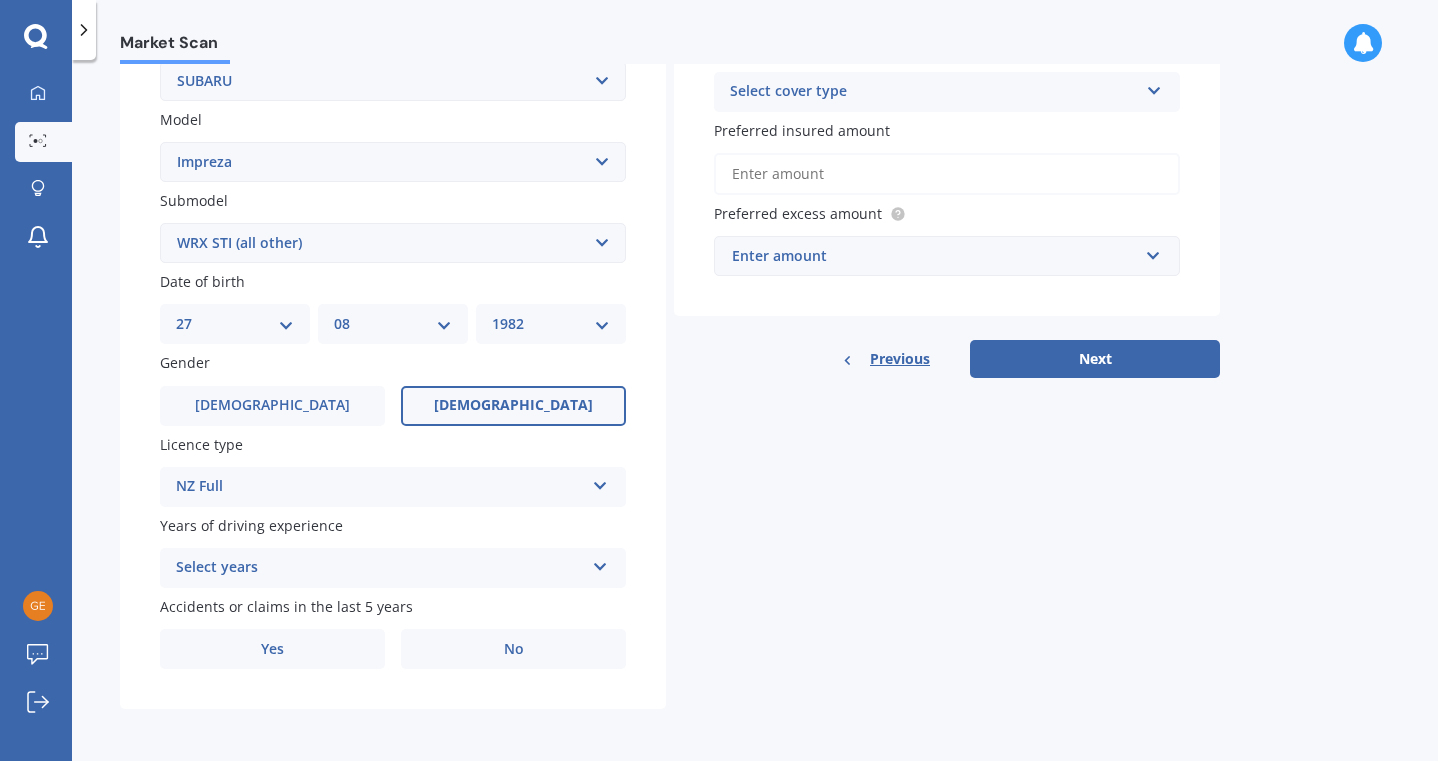 click on "Select years" at bounding box center (380, 568) 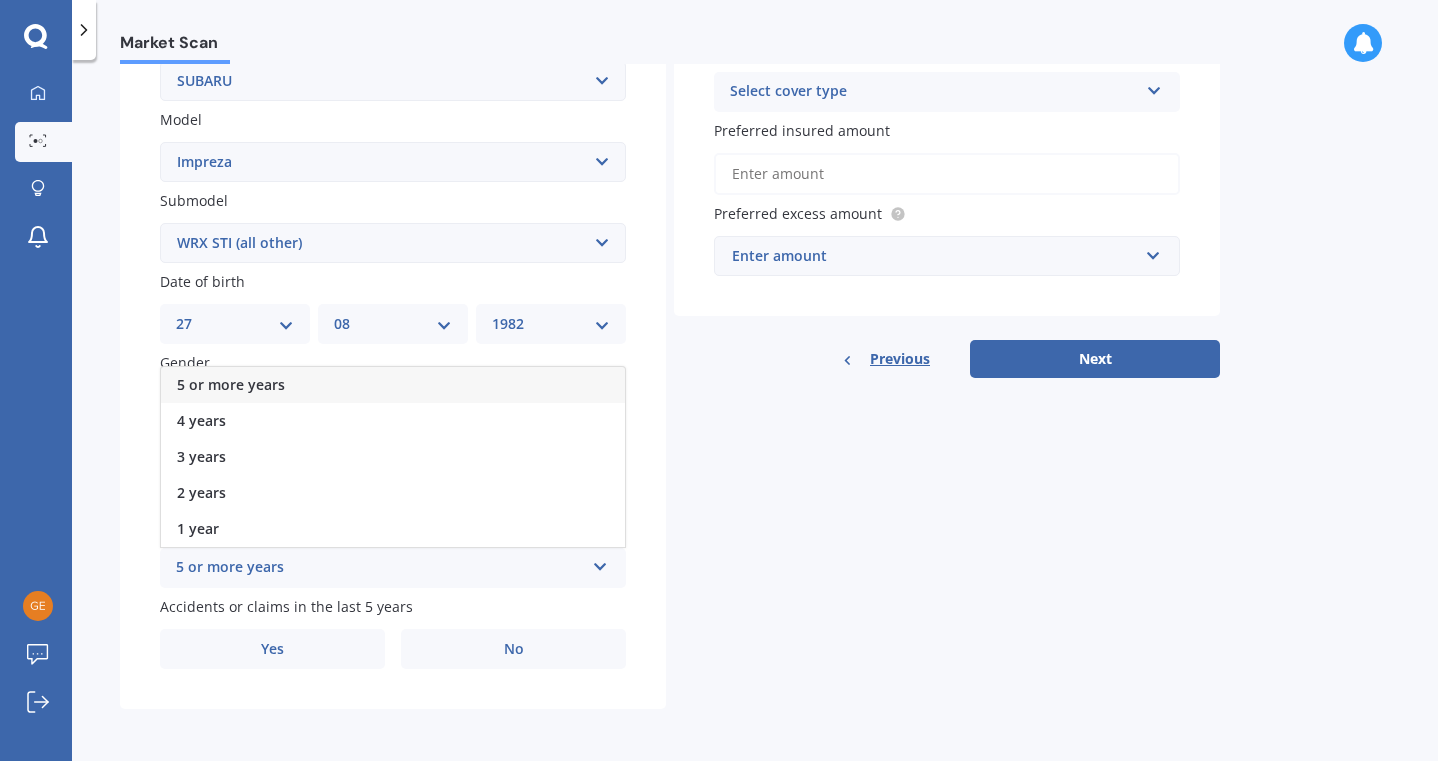 click on "5 or more years" at bounding box center [393, 385] 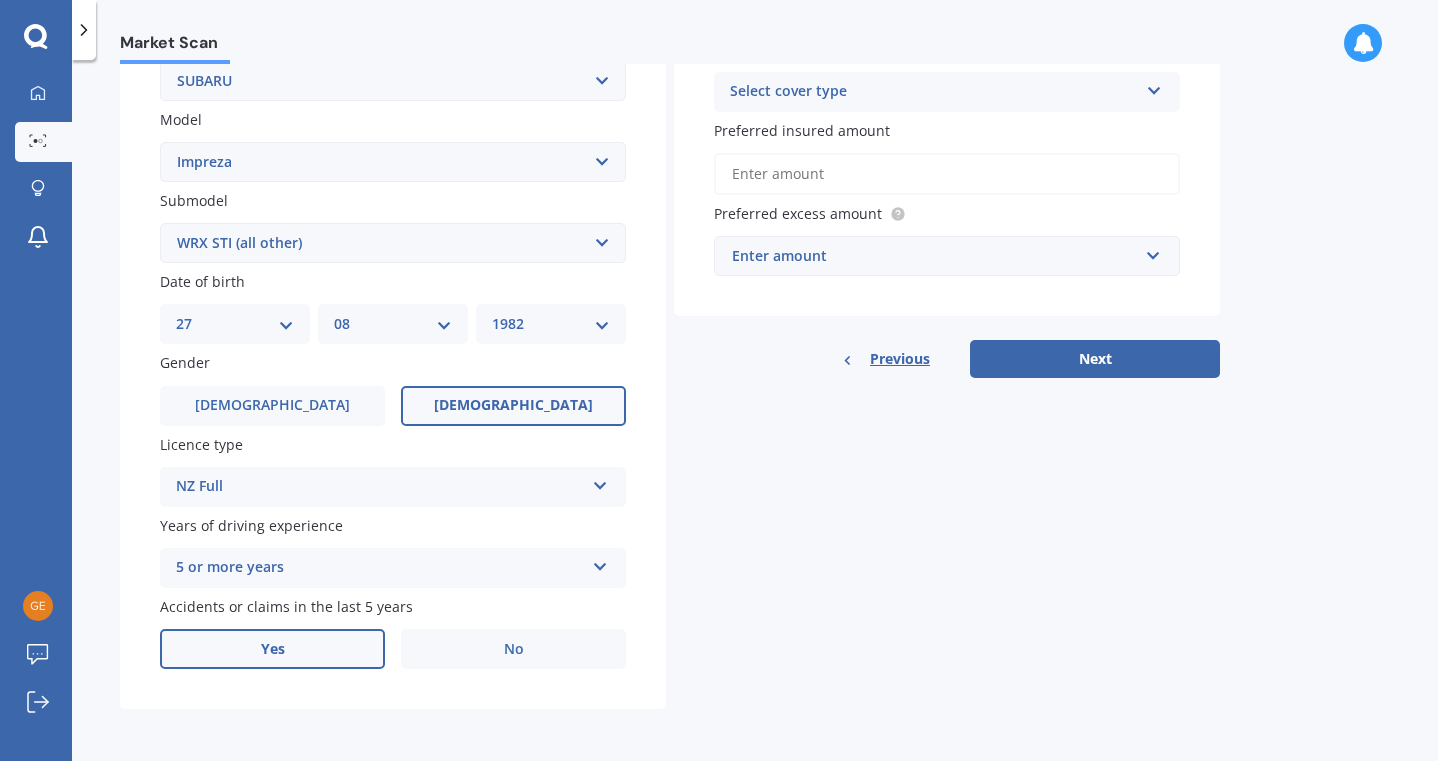 click on "Yes" at bounding box center [272, 649] 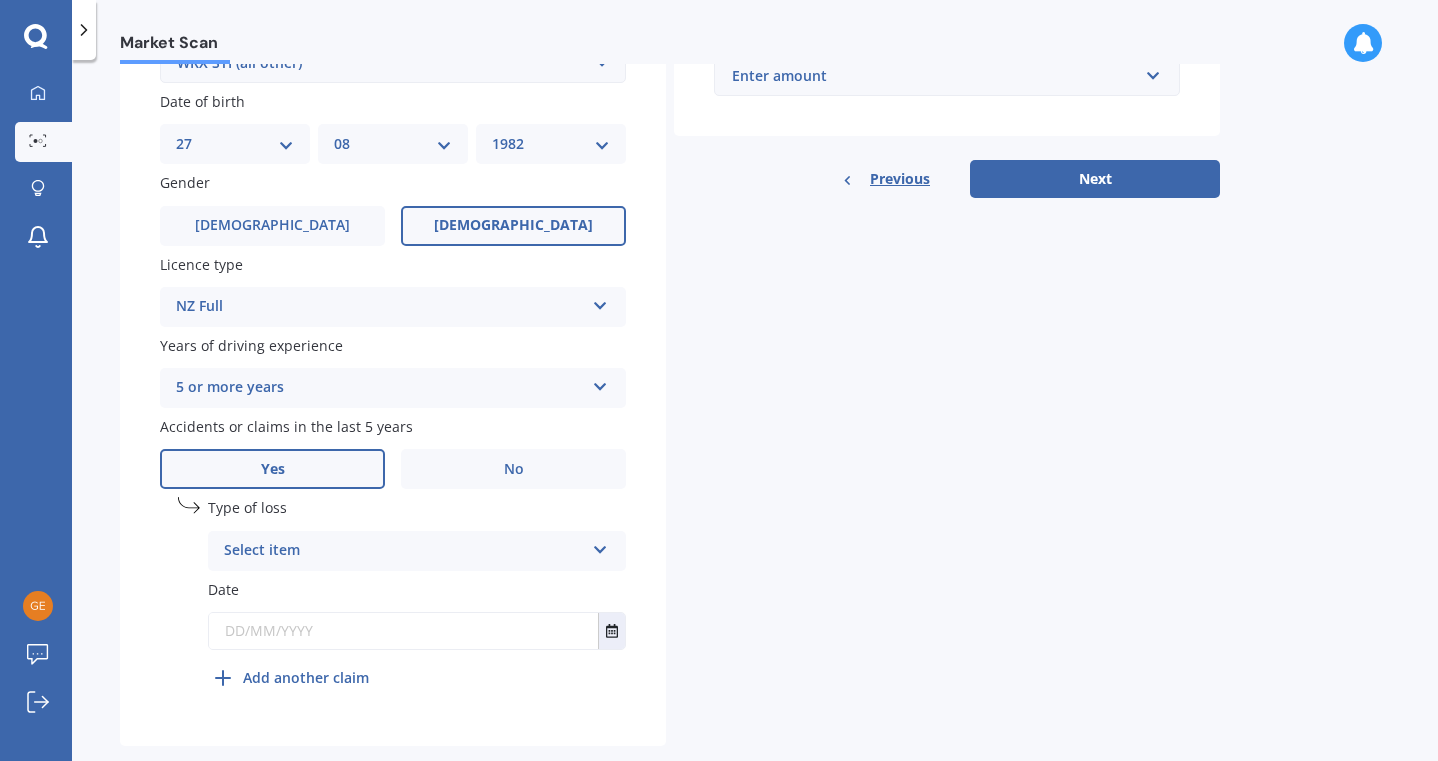 scroll, scrollTop: 637, scrollLeft: 0, axis: vertical 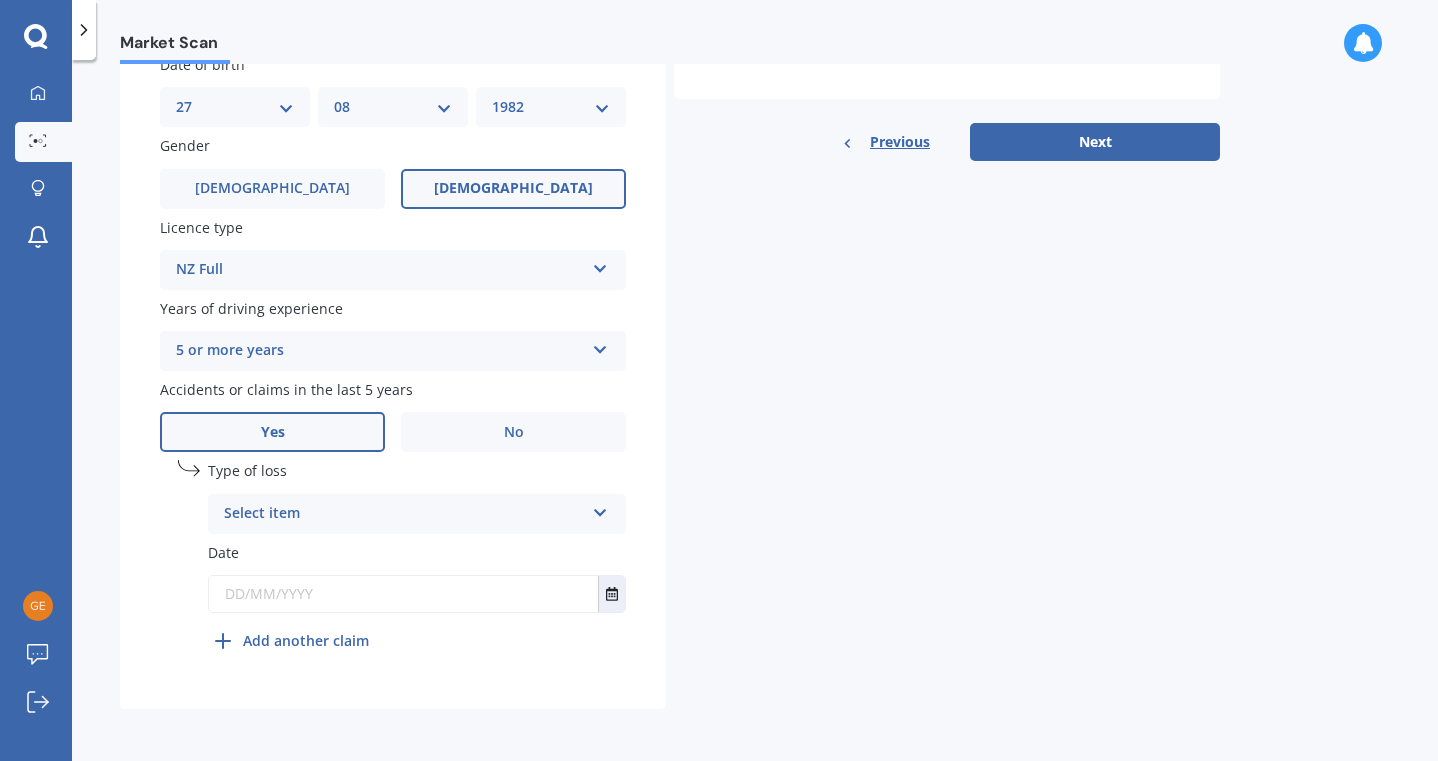 click on "Select item At fault accident Not at fault accident" at bounding box center [417, 514] 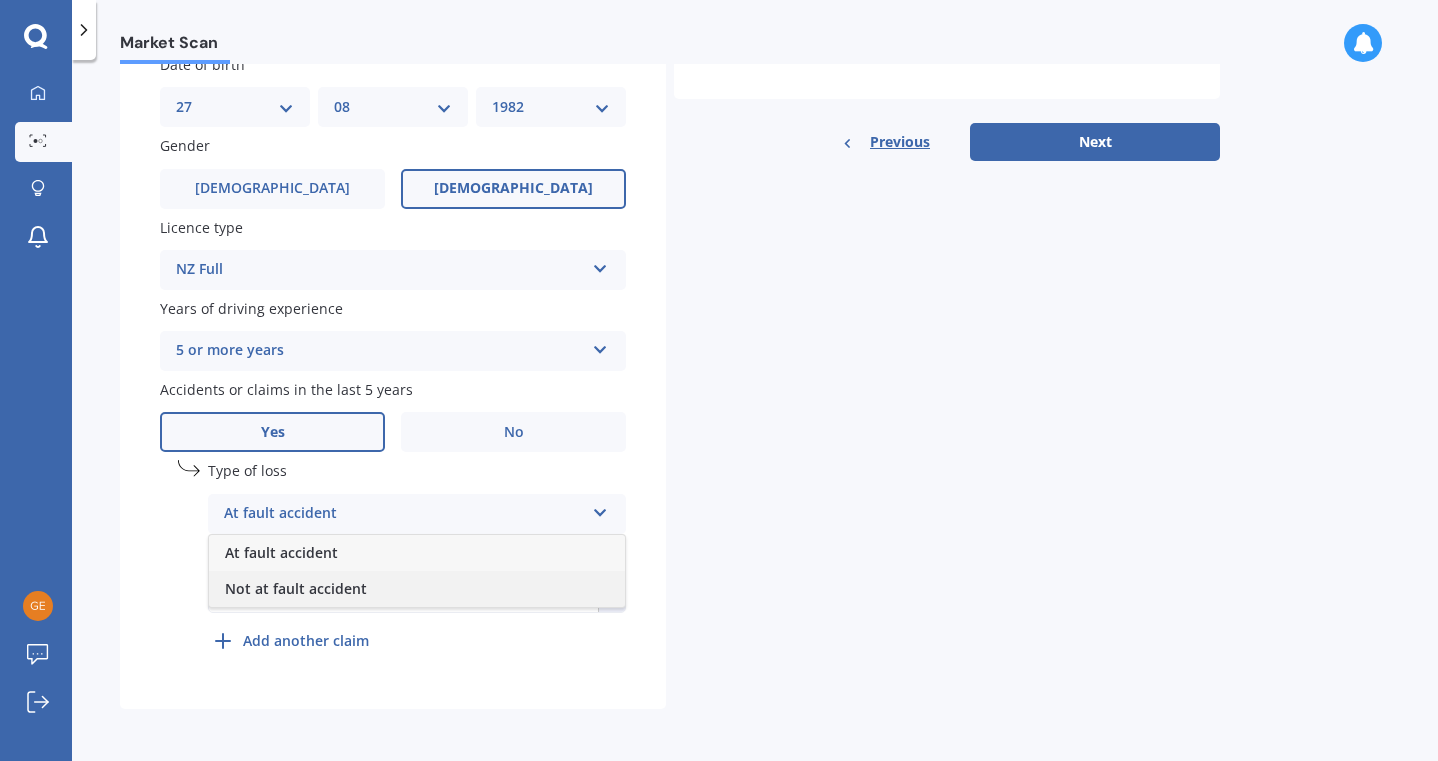 click on "Not at fault accident" at bounding box center (417, 589) 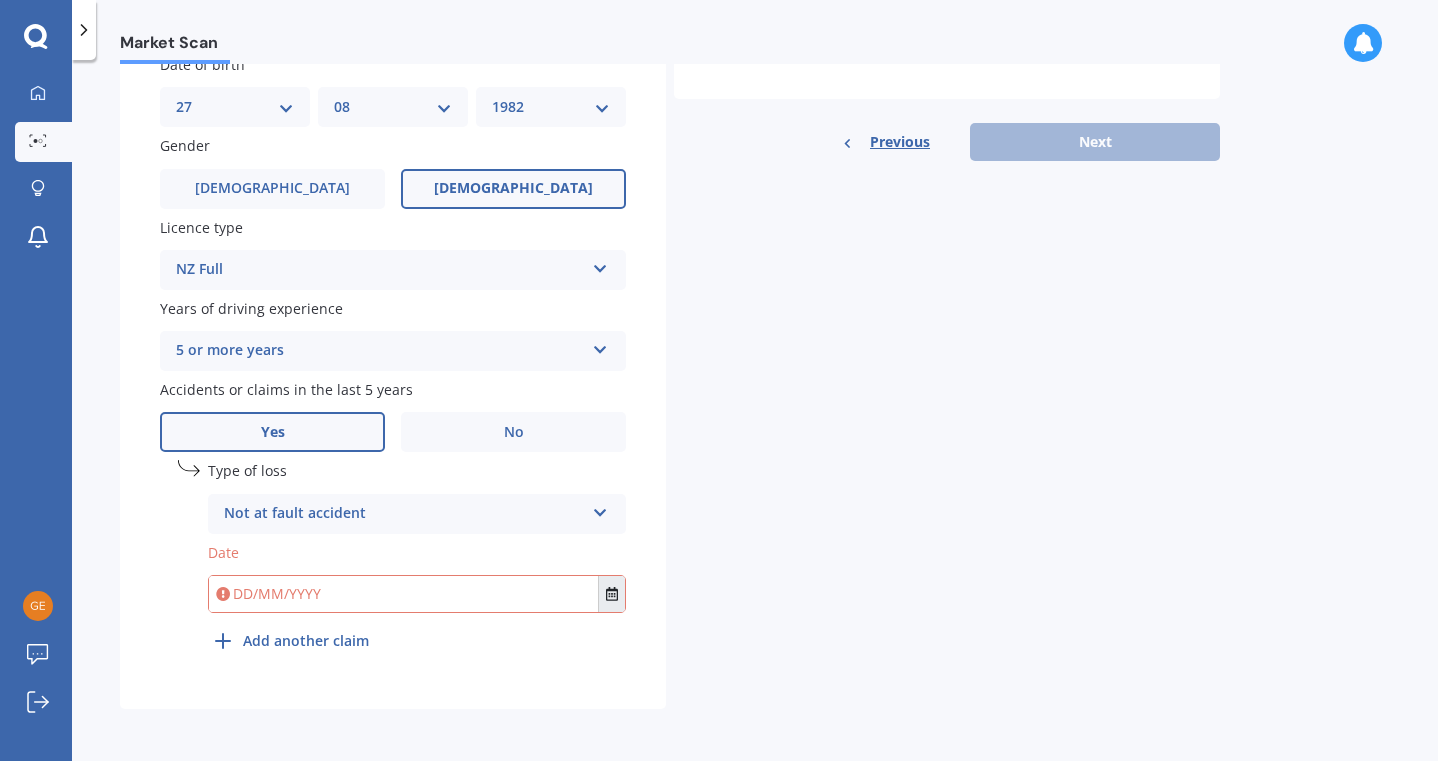 click 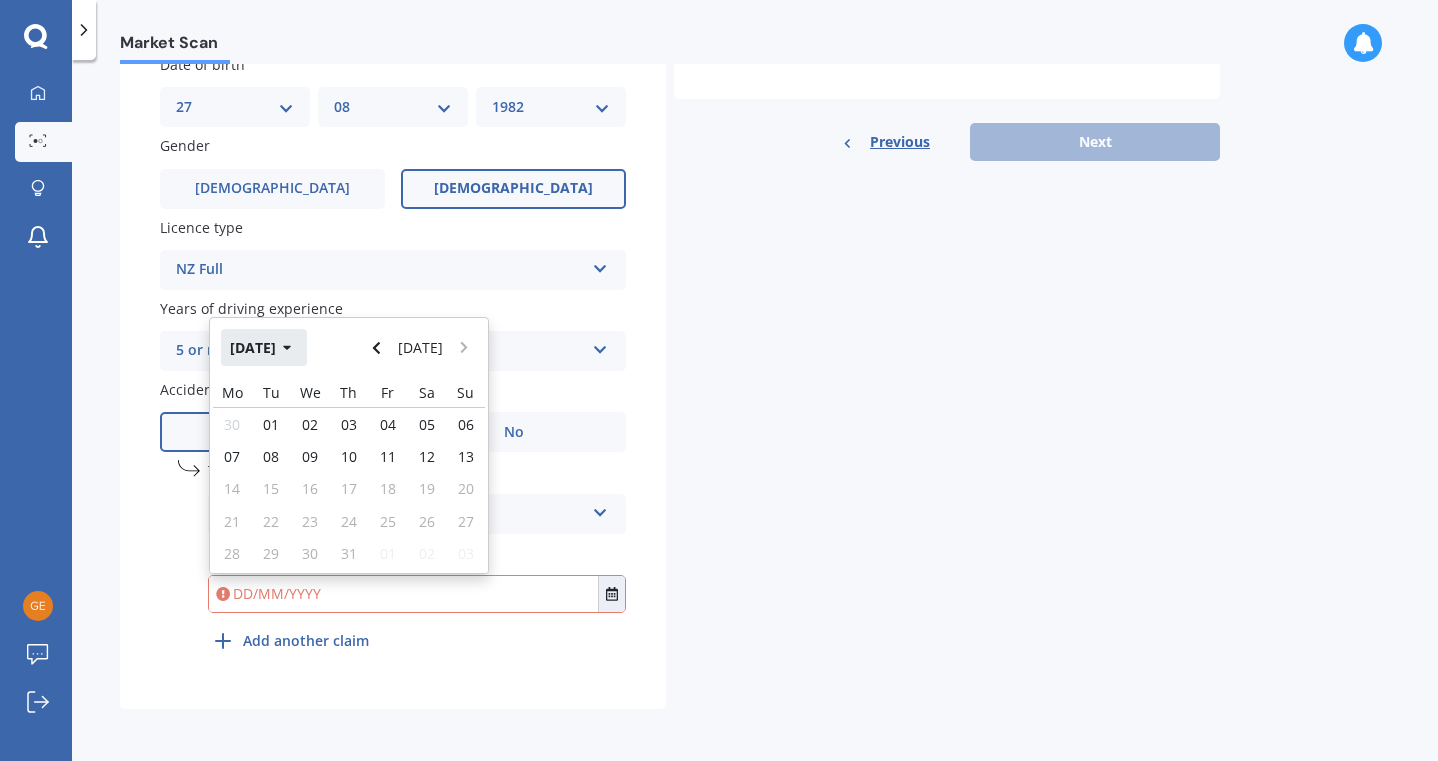 click 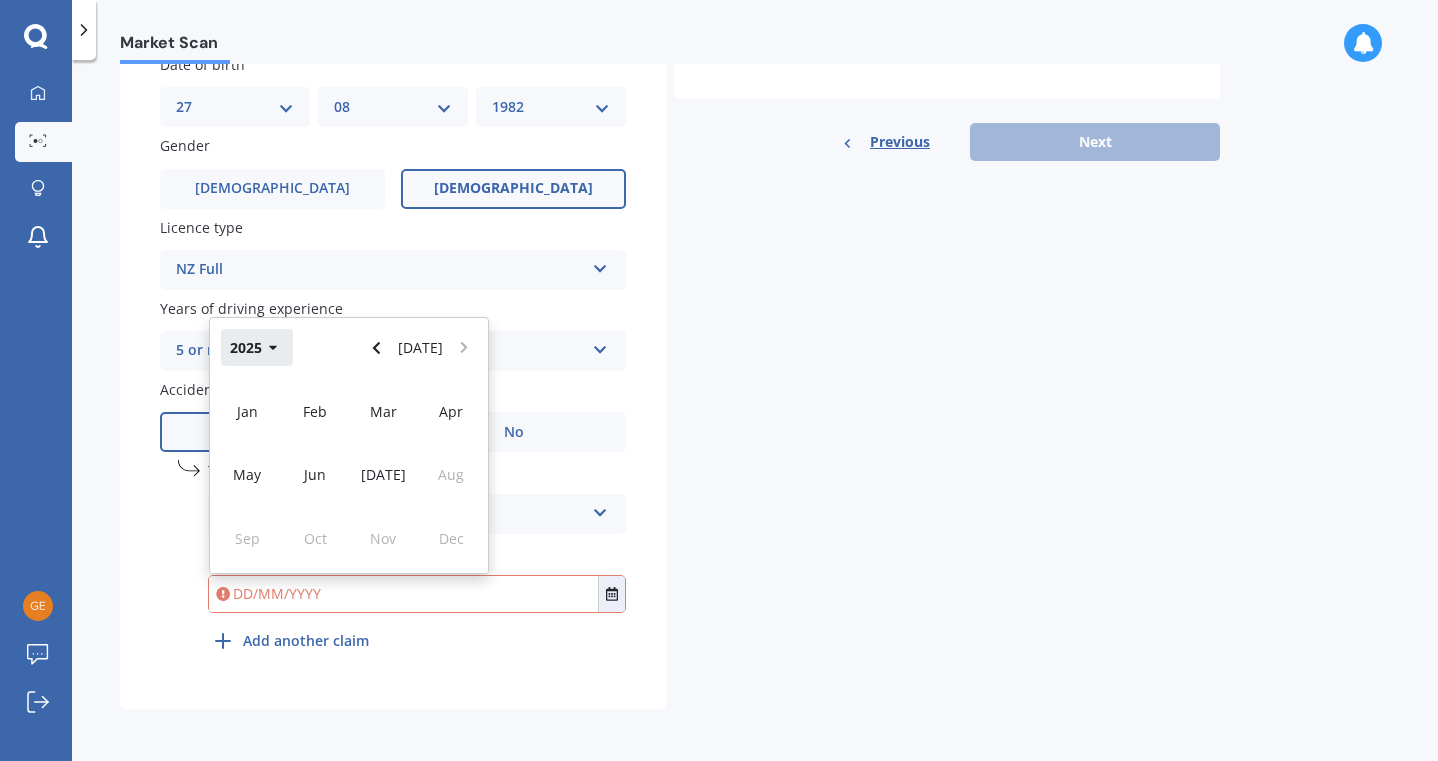 click on "2025" at bounding box center (257, 347) 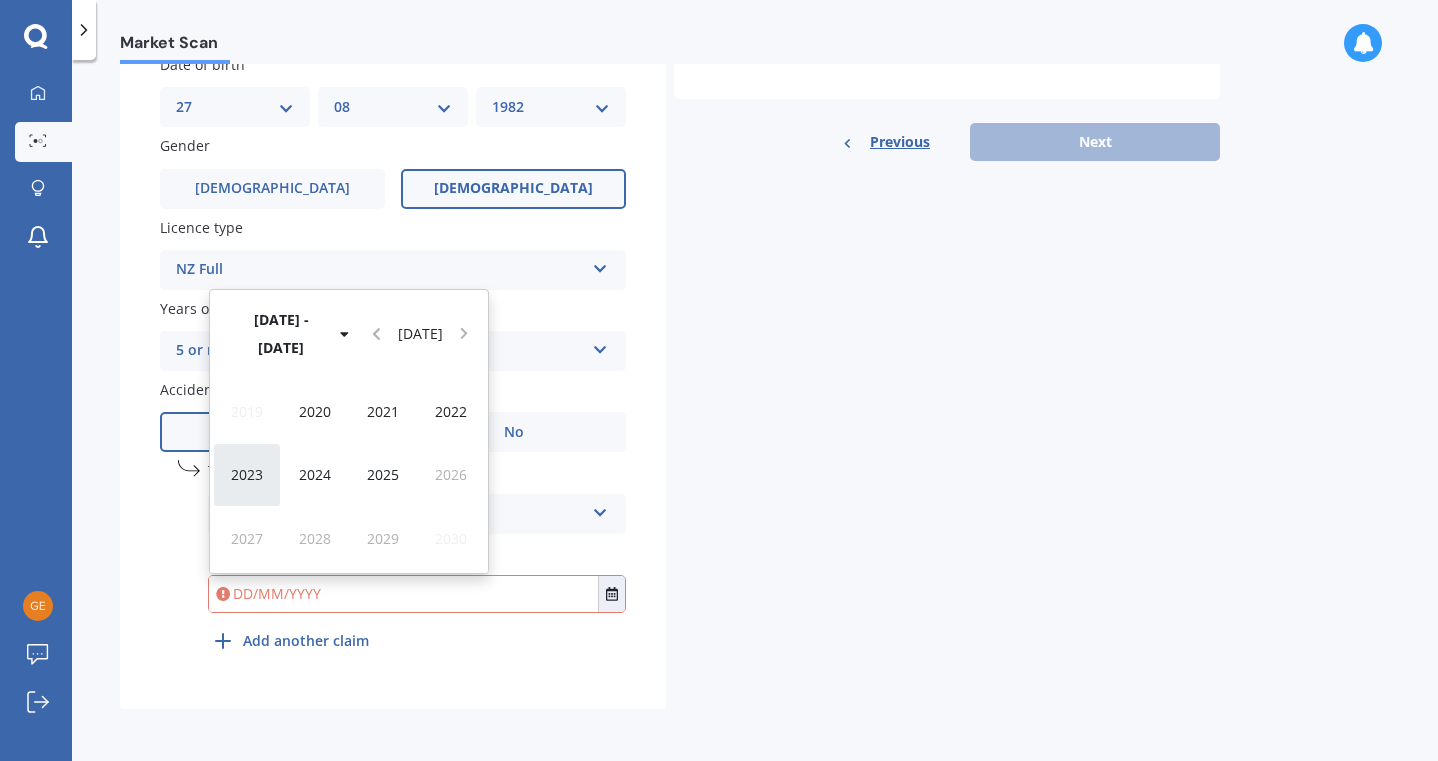 click on "2023" at bounding box center (247, 474) 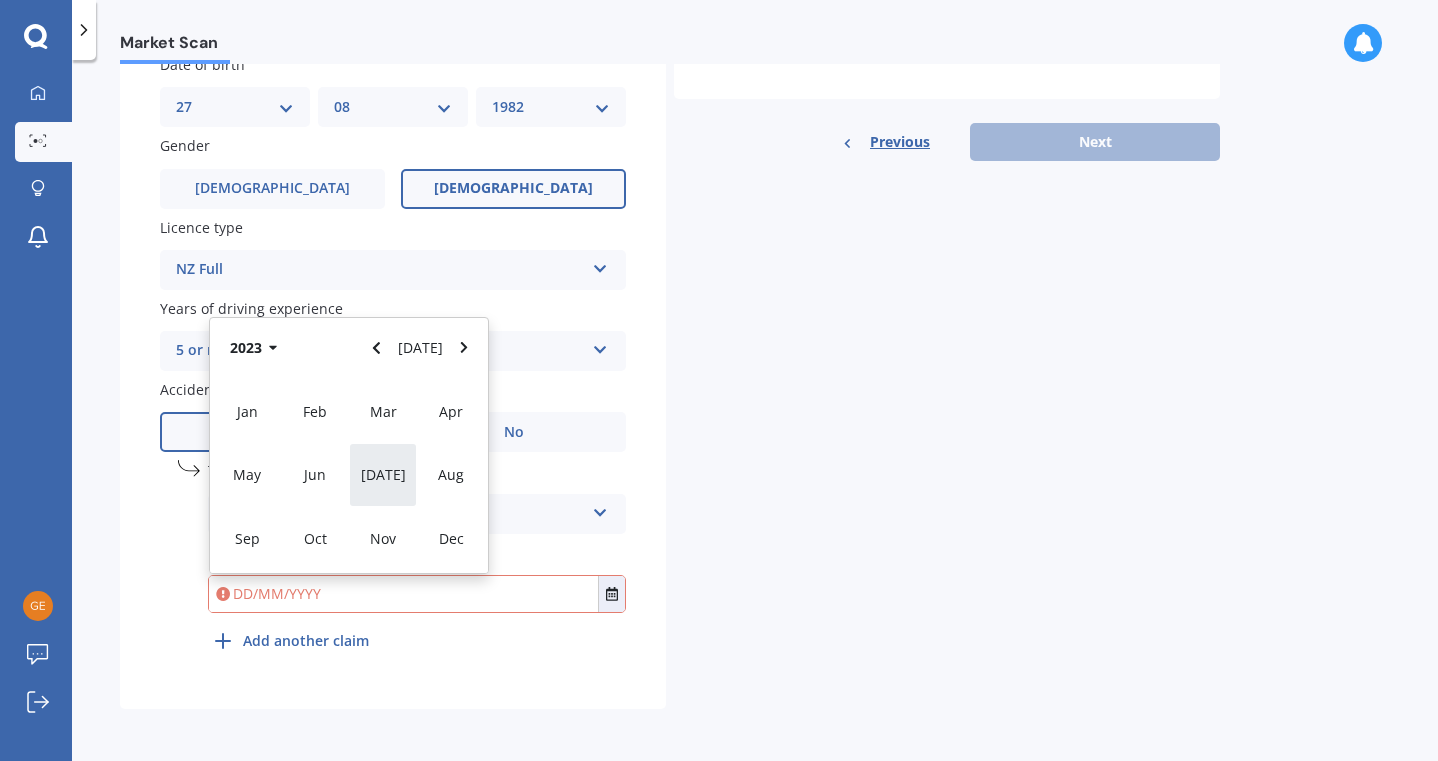 click on "[DATE]" at bounding box center [383, 474] 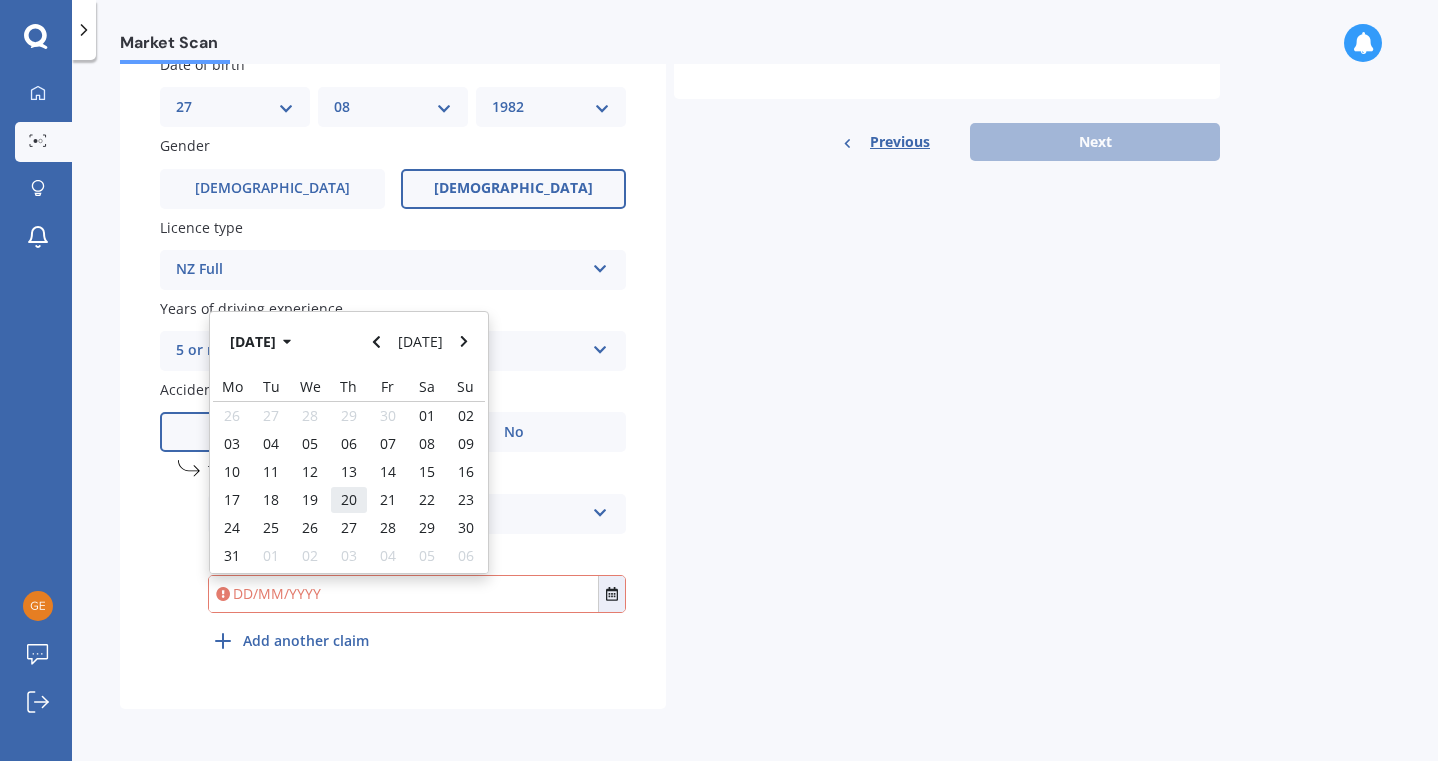 click on "20" at bounding box center (349, 499) 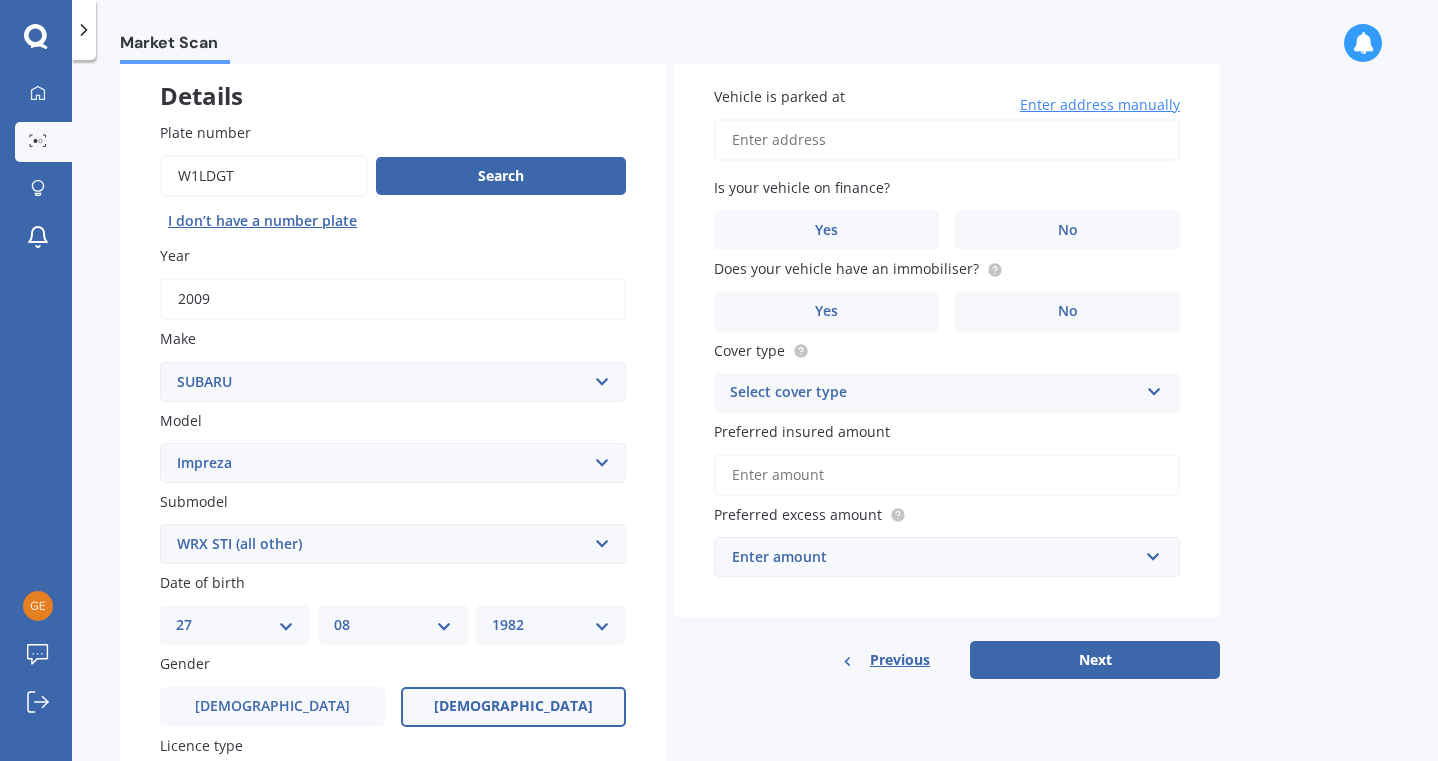 scroll, scrollTop: 0, scrollLeft: 0, axis: both 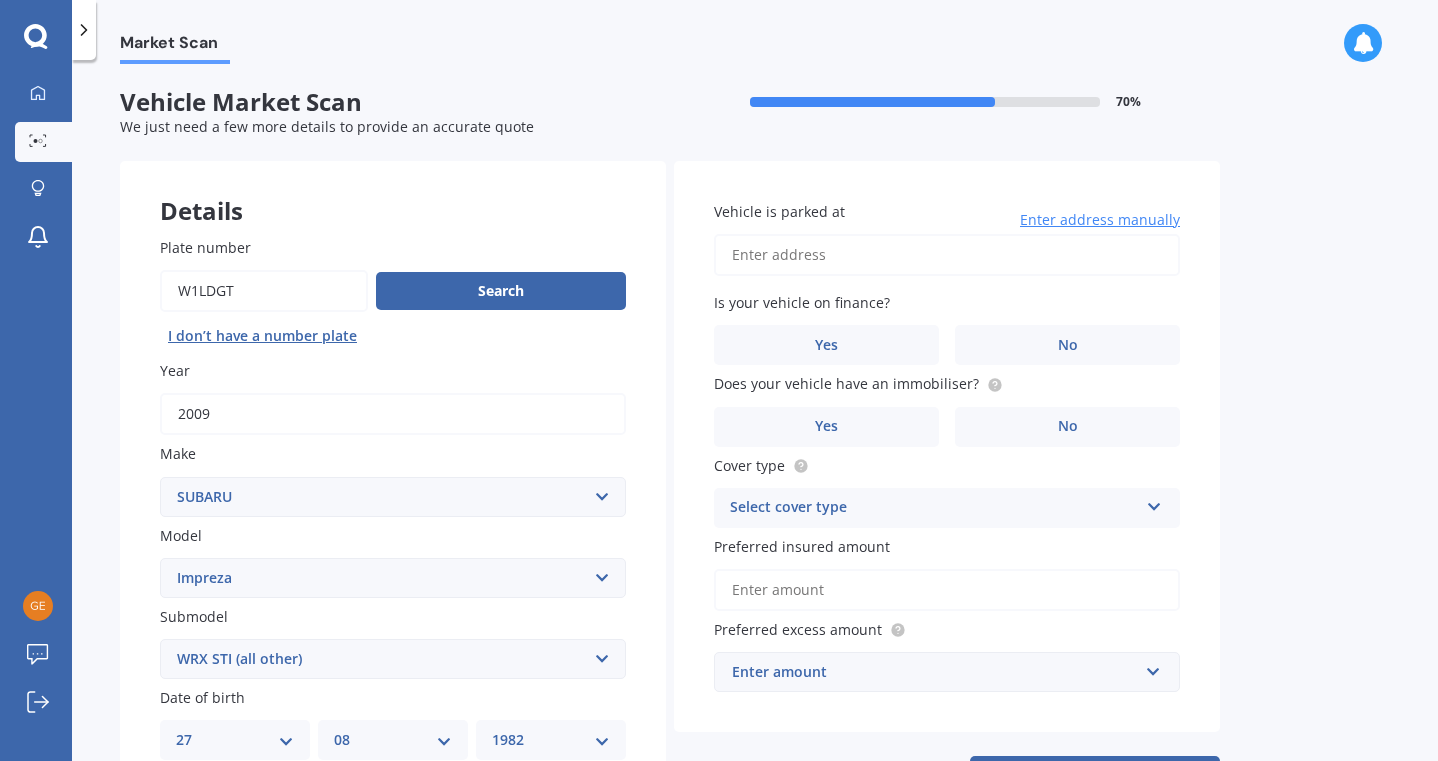 click on "Vehicle is parked at" at bounding box center [947, 255] 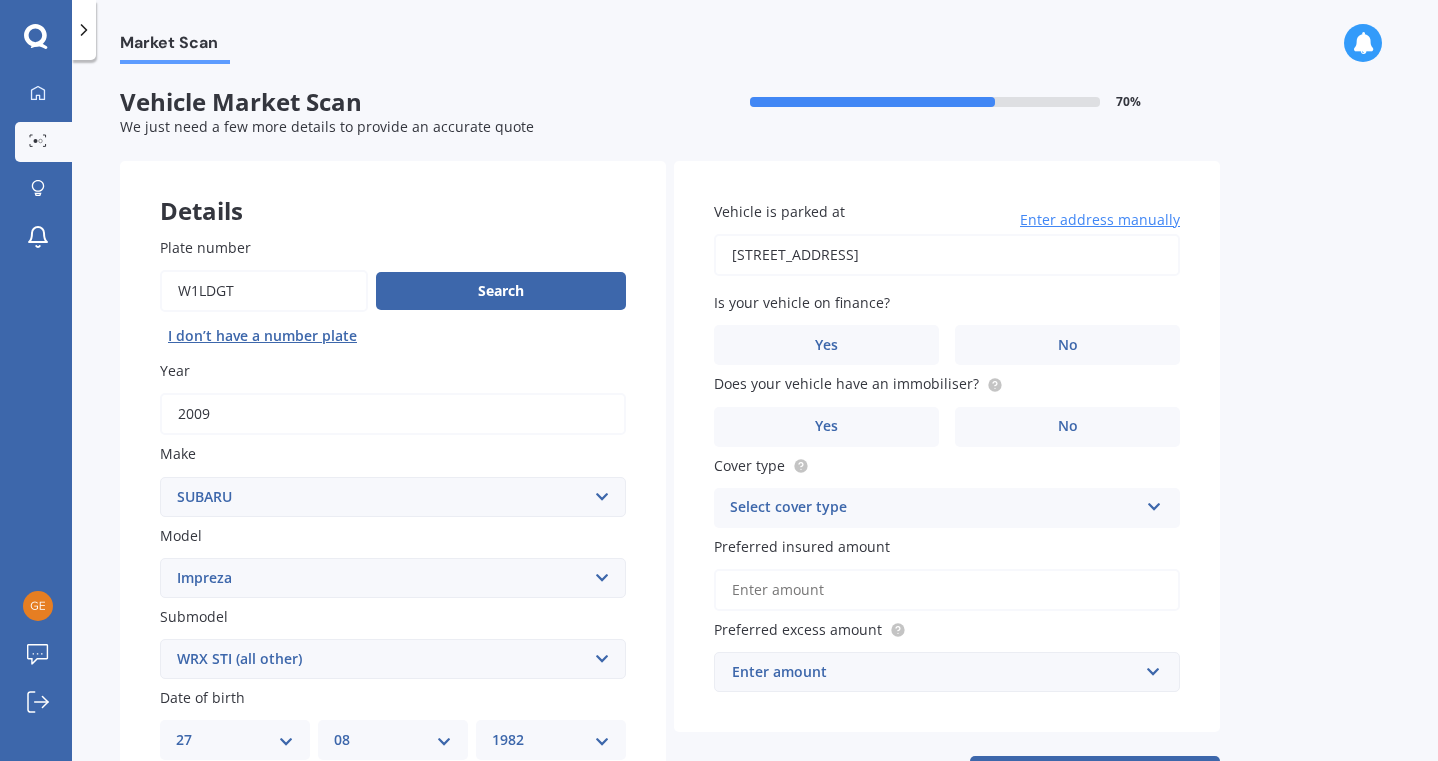 type on "[STREET_ADDRESS]" 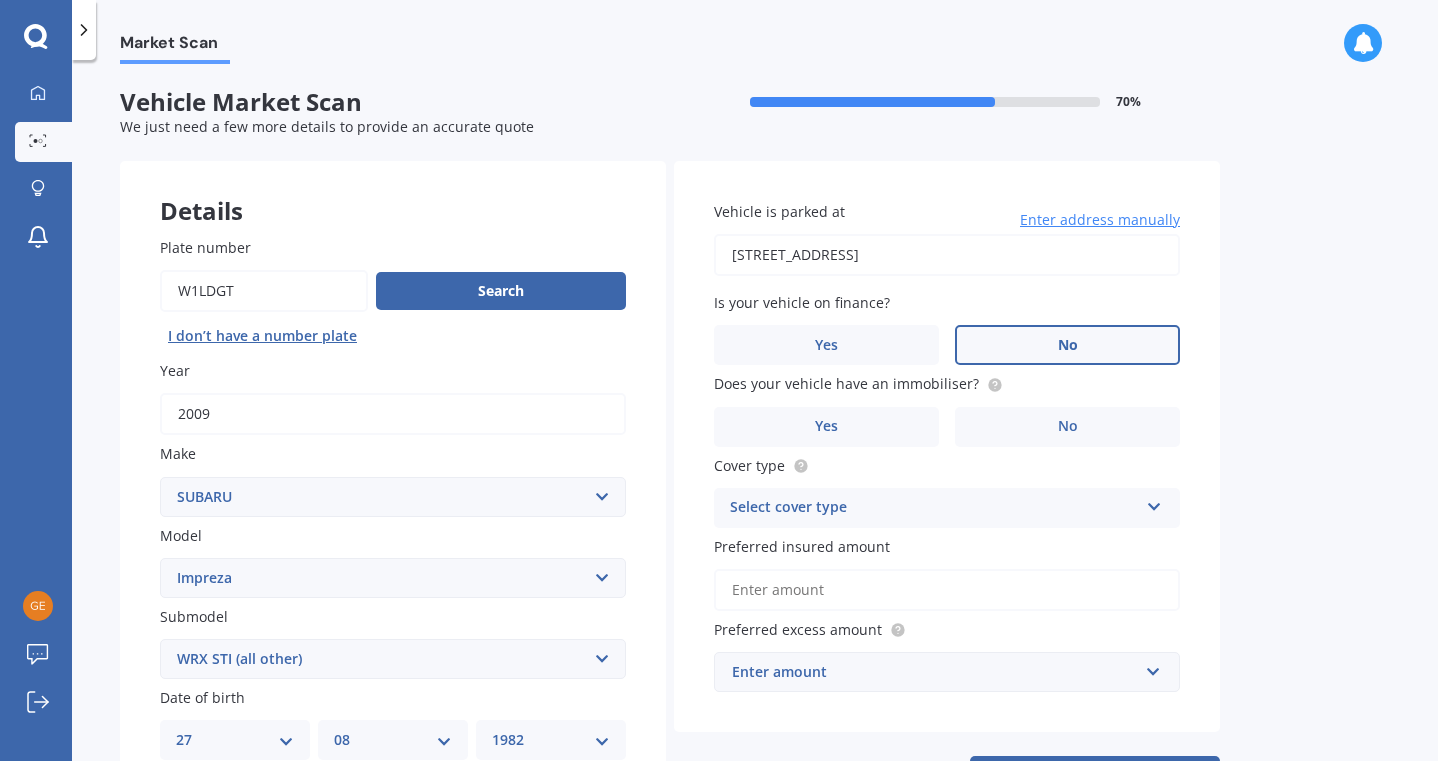 click on "No" at bounding box center (1067, 345) 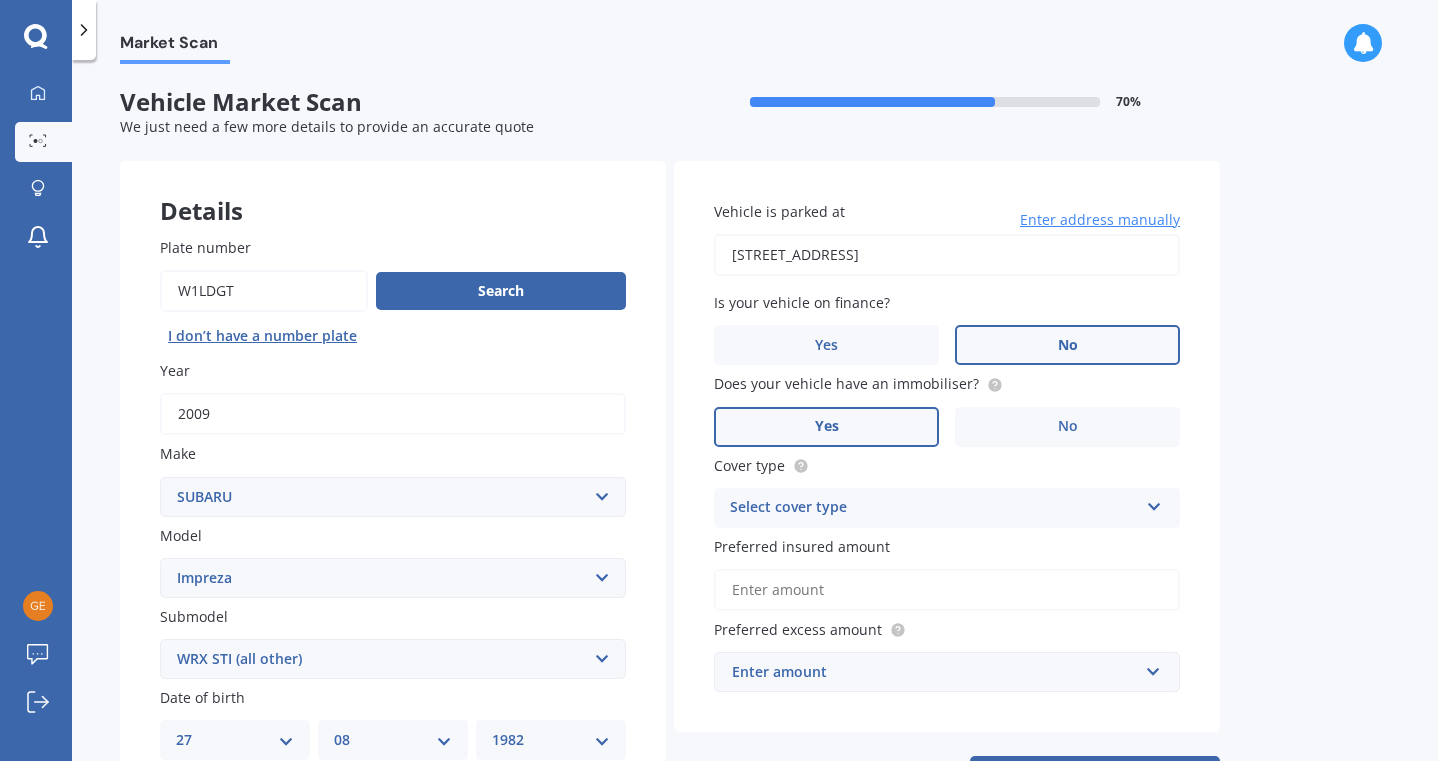 click on "Yes" at bounding box center [826, 427] 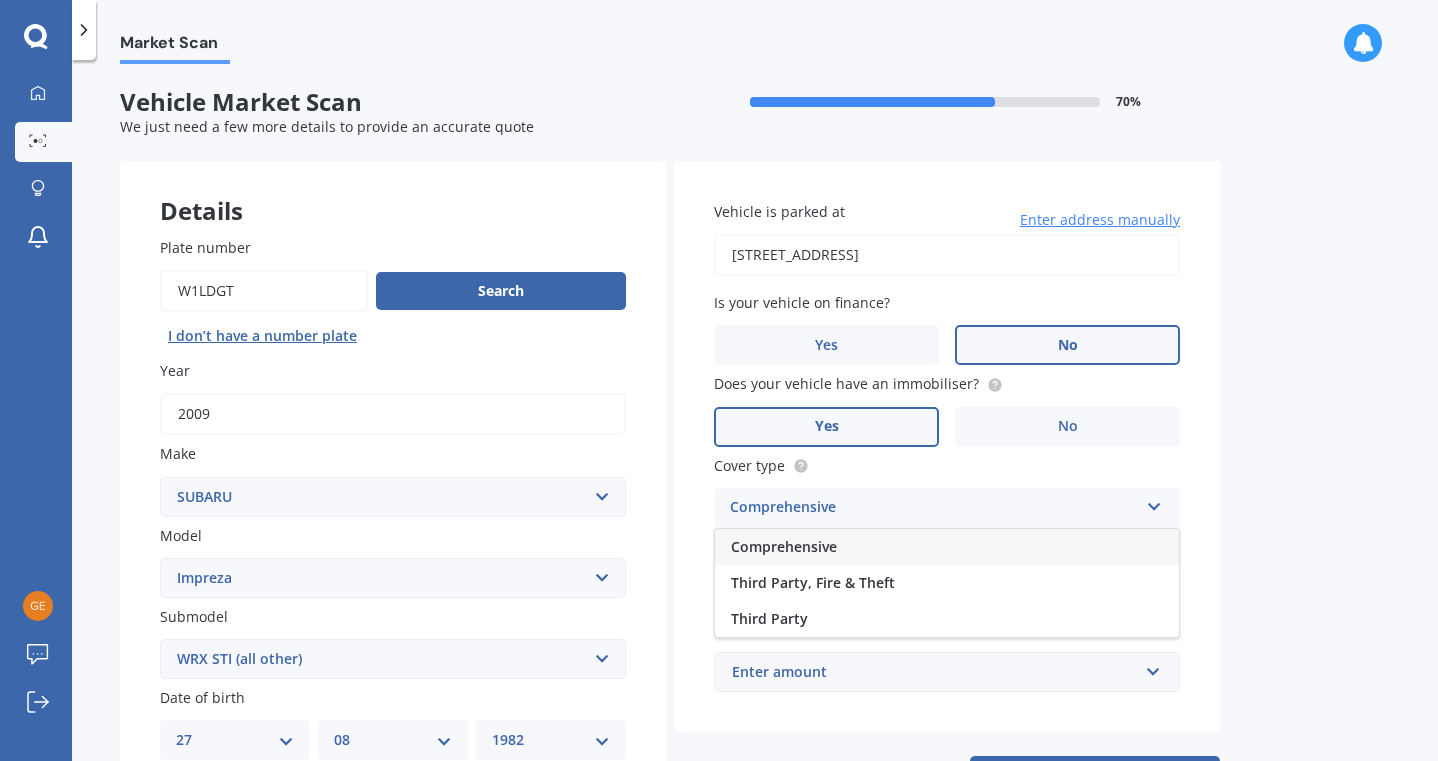 click on "Comprehensive" at bounding box center (947, 547) 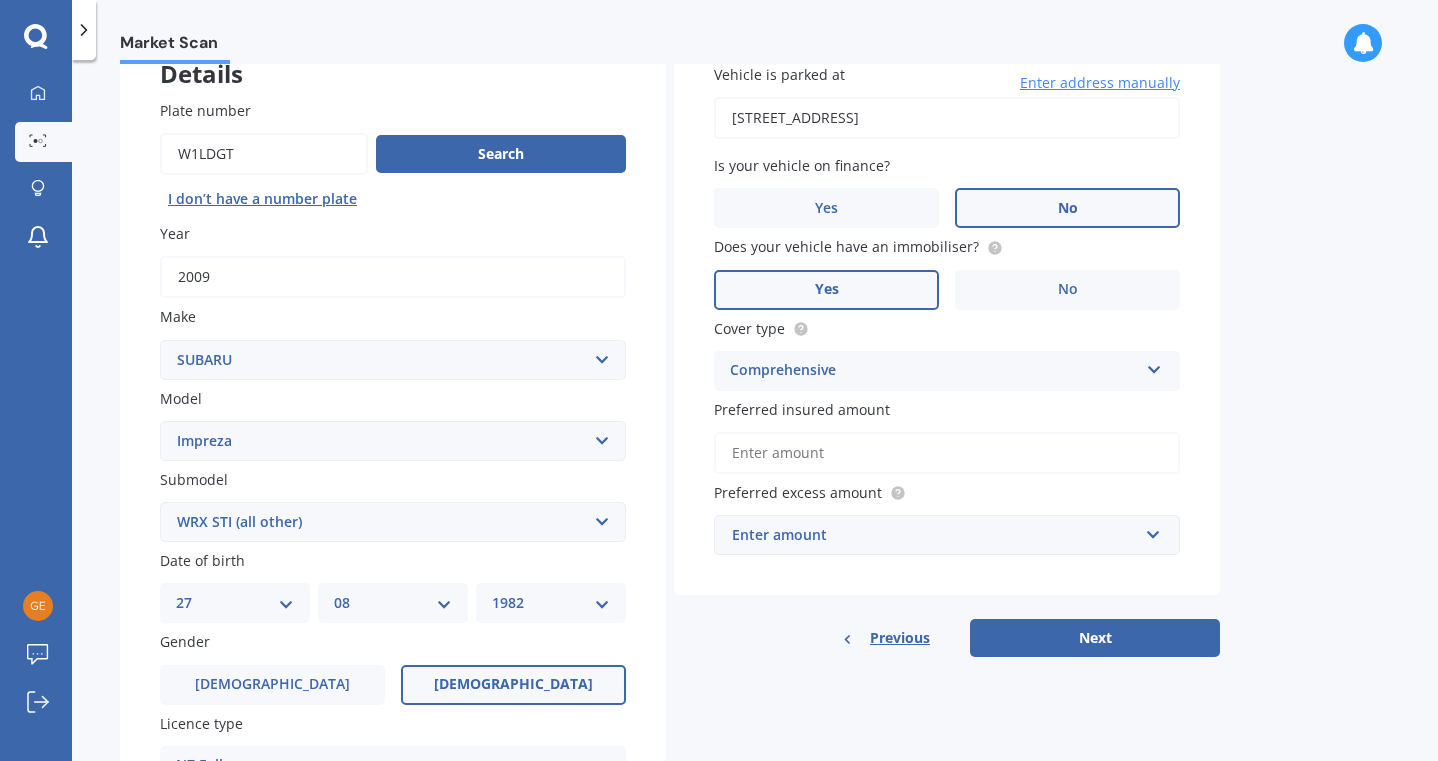 scroll, scrollTop: 141, scrollLeft: 0, axis: vertical 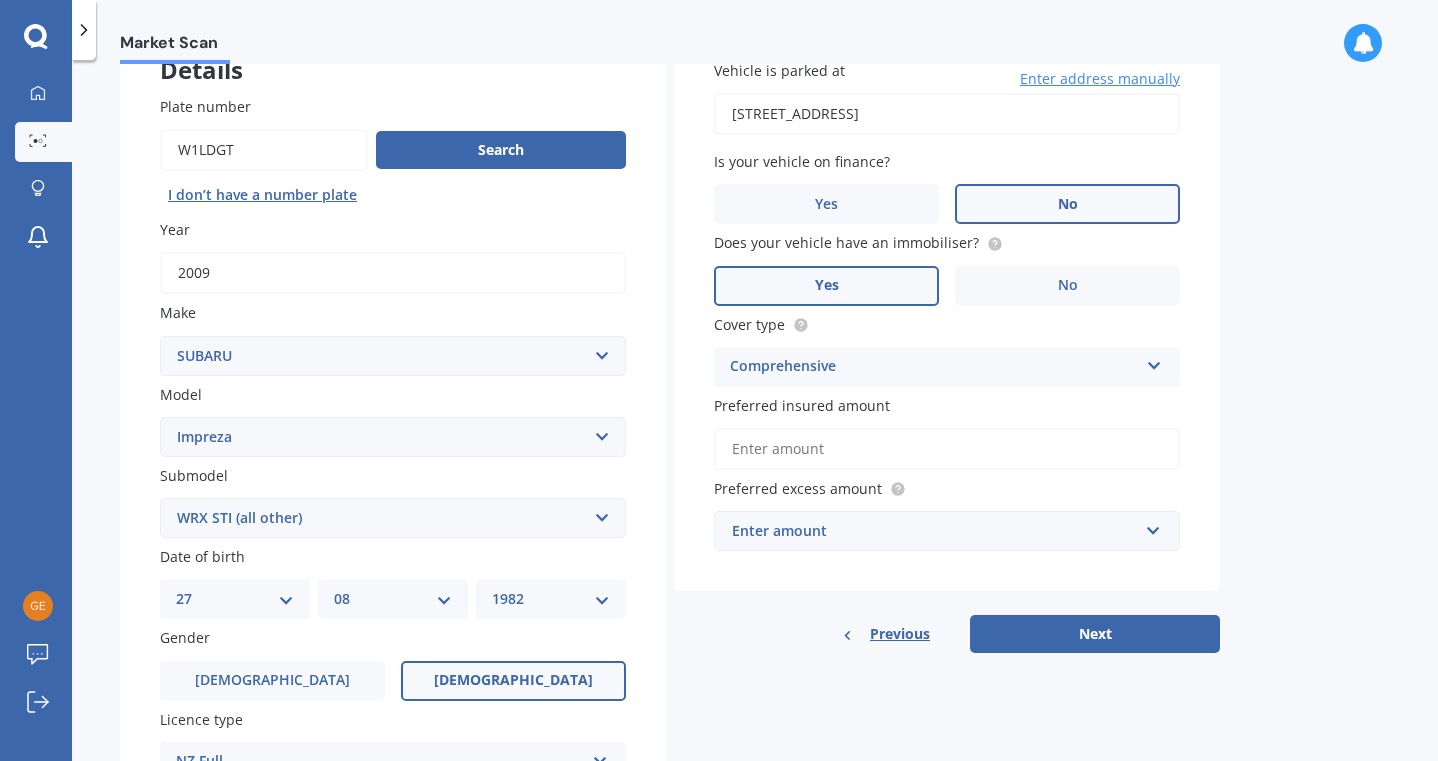 click on "Preferred insured amount" at bounding box center [947, 449] 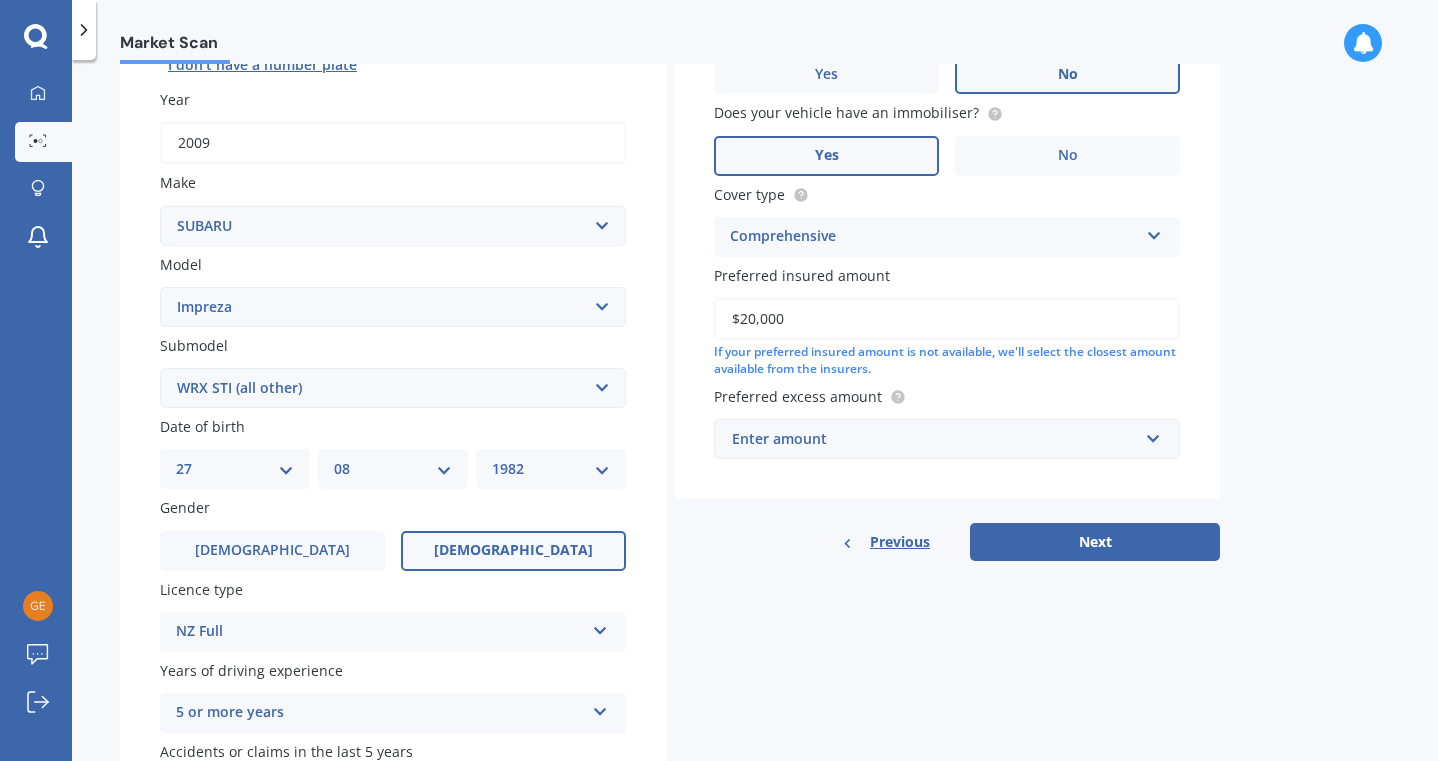 scroll, scrollTop: 283, scrollLeft: 0, axis: vertical 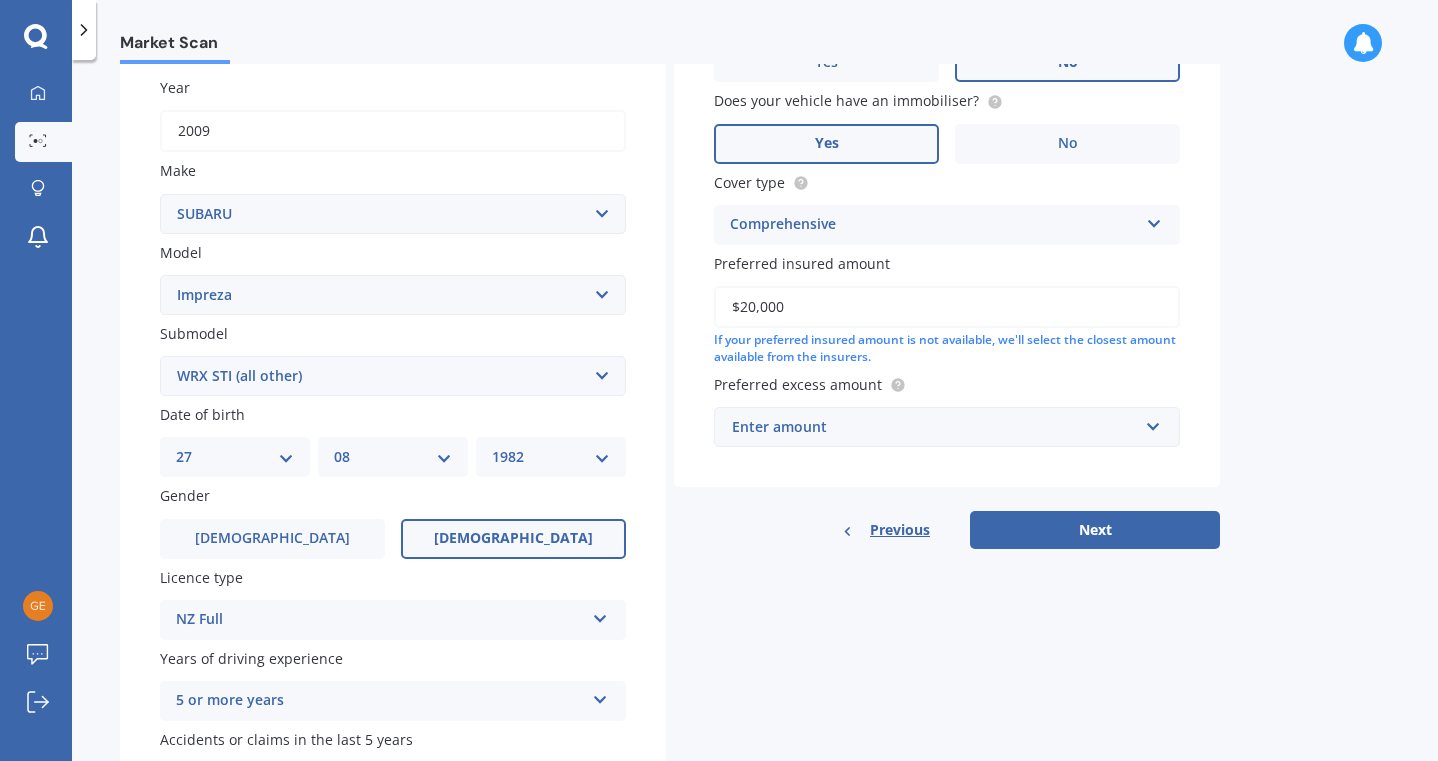 type on "$20,000" 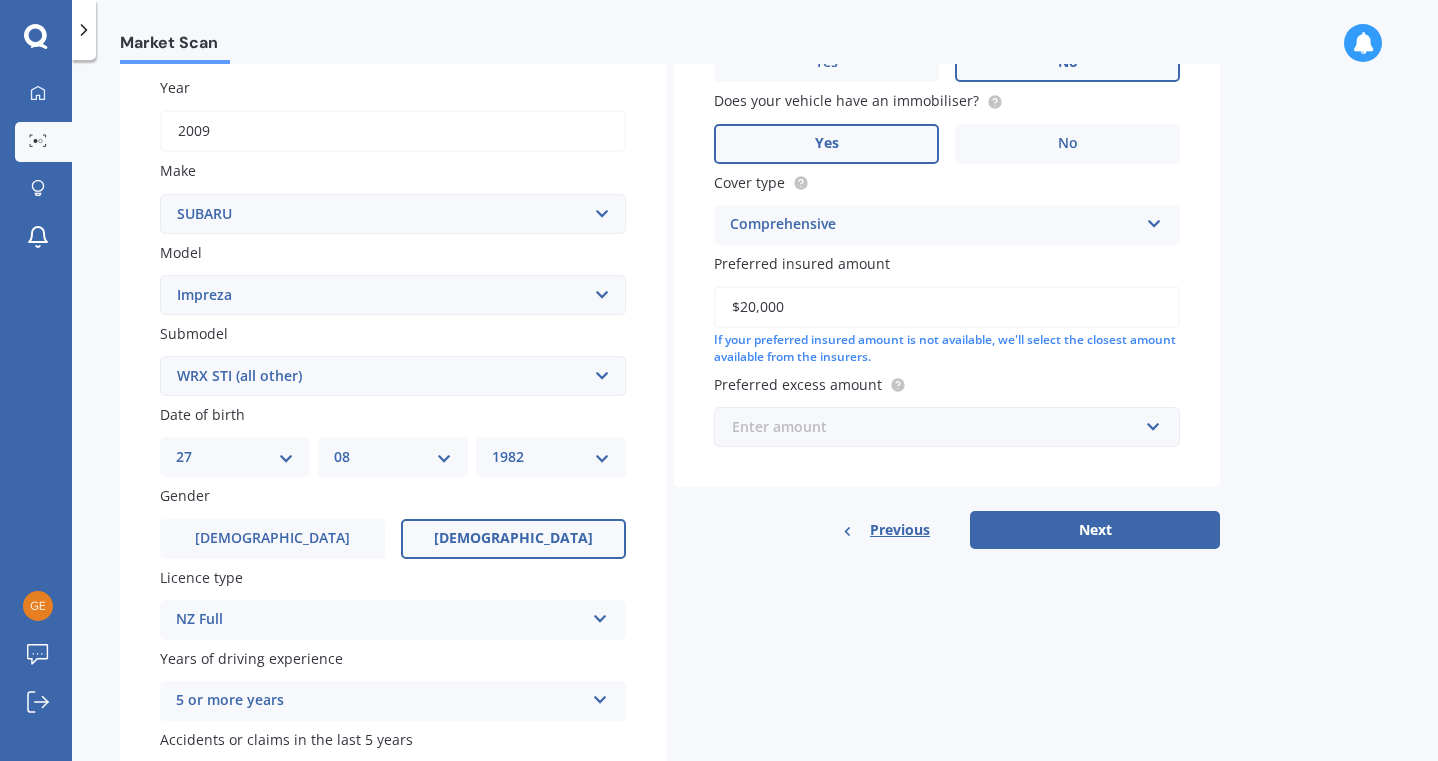 click at bounding box center (940, 427) 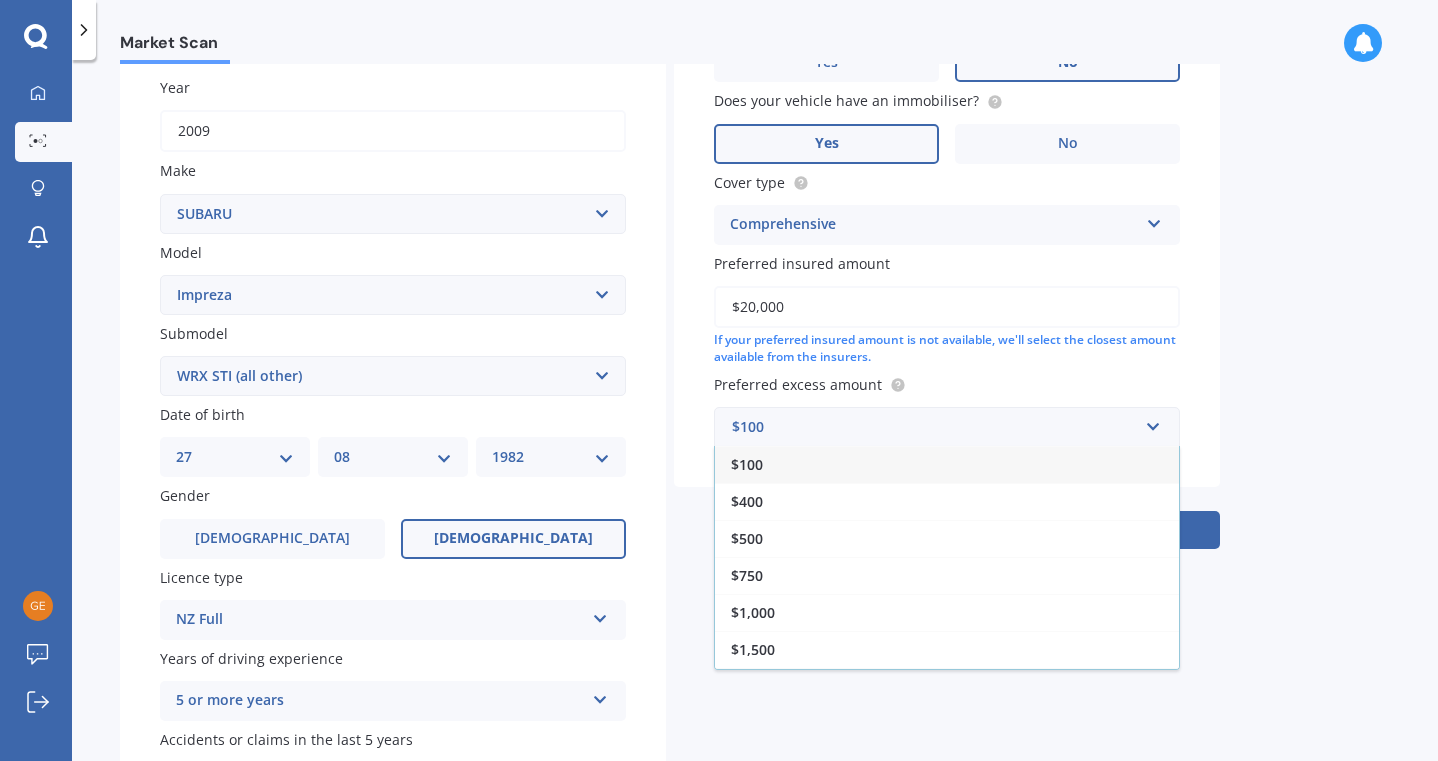 click on "Market Scan Vehicle Market Scan 70 % We just need a few more details to provide an accurate quote Details Plate number Search I don’t have a number plate Year [DATE] Make Select make AC ALFA ROMEO ASTON [PERSON_NAME] AUDI AUSTIN BEDFORD Bentley BMW BYD CADILLAC CAN-AM CHERY CHEVROLET CHRYSLER Citroen CRUISEAIR CUPRA DAEWOO DAIHATSU DAIMLER DAMON DIAHATSU DODGE EXOCET FACTORY FIVE FERRARI FIAT Fiord FLEETWOOD FORD FOTON FRASER GEELY GENESIS GEORGIE BOY GMC GREAT WALL GWM [PERSON_NAME] HINO [PERSON_NAME] HOLIDAY RAMBLER HONDA HUMMER HYUNDAI INFINITI ISUZU IVECO JAC JAECOO JAGUAR JEEP KGM KIA LADA LAMBORGHINI LANCIA LANDROVER LDV LEXUS LINCOLN LOTUS LUNAR M.G M.G. MAHINDRA MASERATI MAZDA MCLAREN MERCEDES AMG Mercedes Benz MERCEDES-AMG MERCURY MINI MITSUBISHI [PERSON_NAME] NEWMAR NISSAN OMODA OPEL OXFORD PEUGEOT Plymouth Polestar PONTIAC PORSCHE PROTON RAM Range Rover Rayne RENAULT ROLLS ROYCE ROVER SAAB SATURN SEAT SHELBY SKODA SMART SSANGYONG SUBARU SUZUKI TATA TESLA TIFFIN Toyota TRIUMPH TVR Vauxhall VOLKSWAGEN VOLVO ZX BRZ" at bounding box center [755, 414] 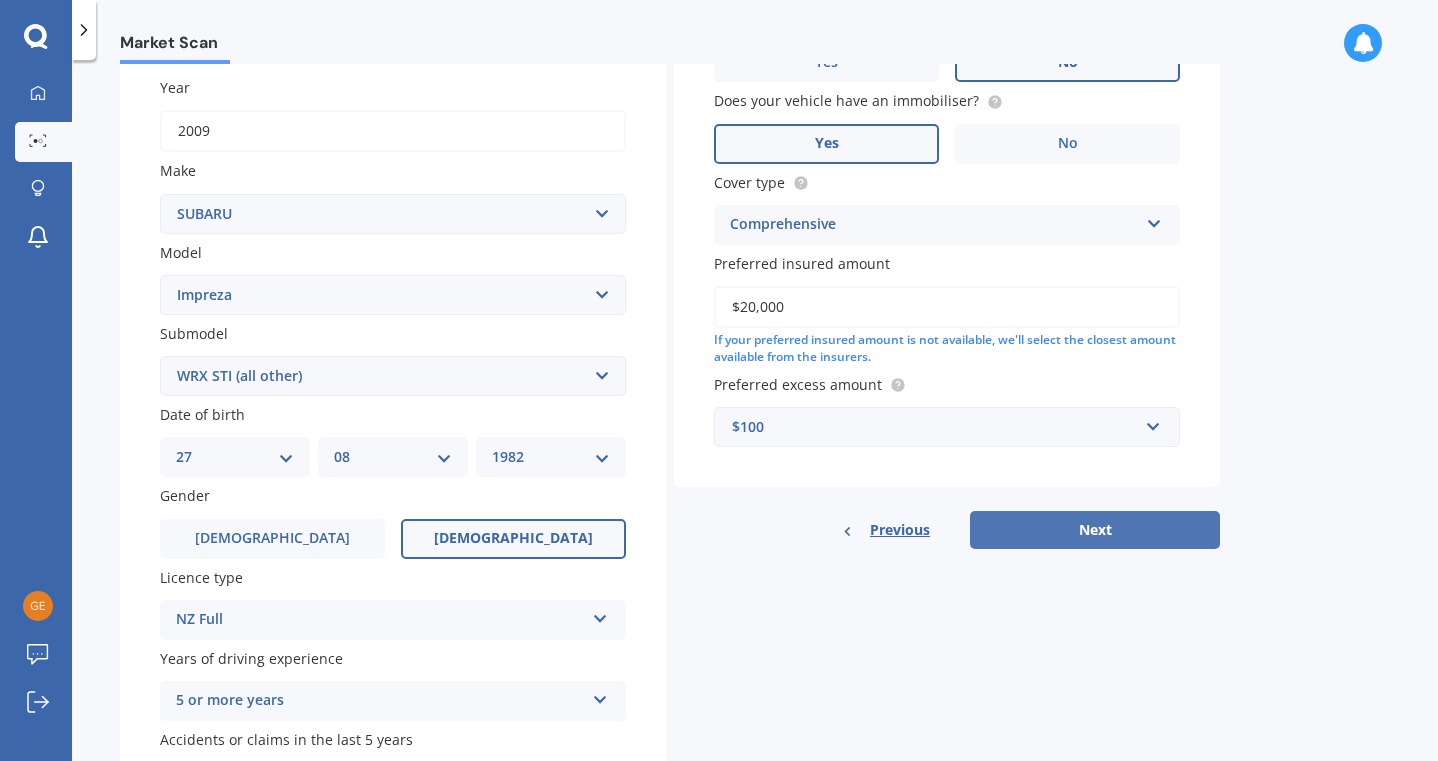 click on "Next" at bounding box center [1095, 530] 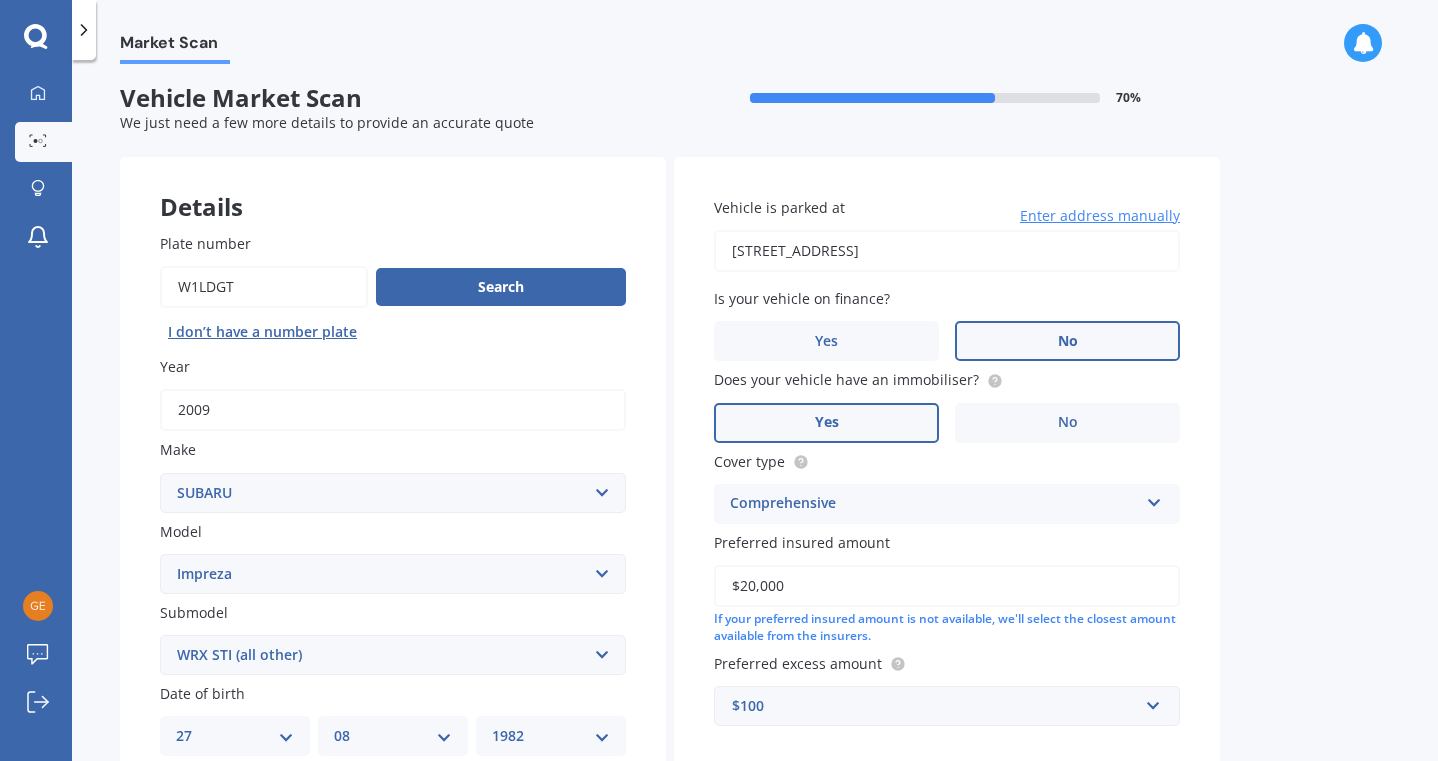 select on "27" 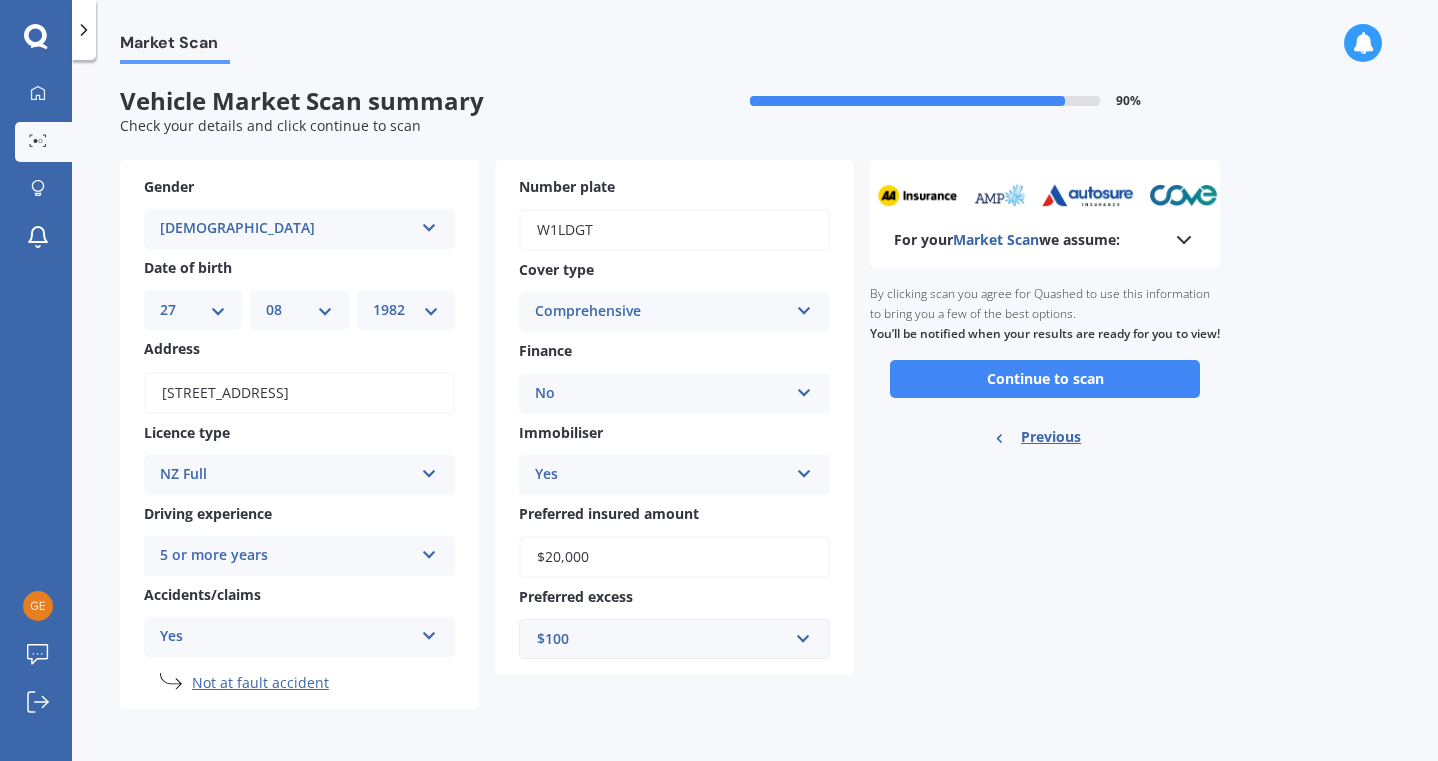 scroll, scrollTop: 0, scrollLeft: 0, axis: both 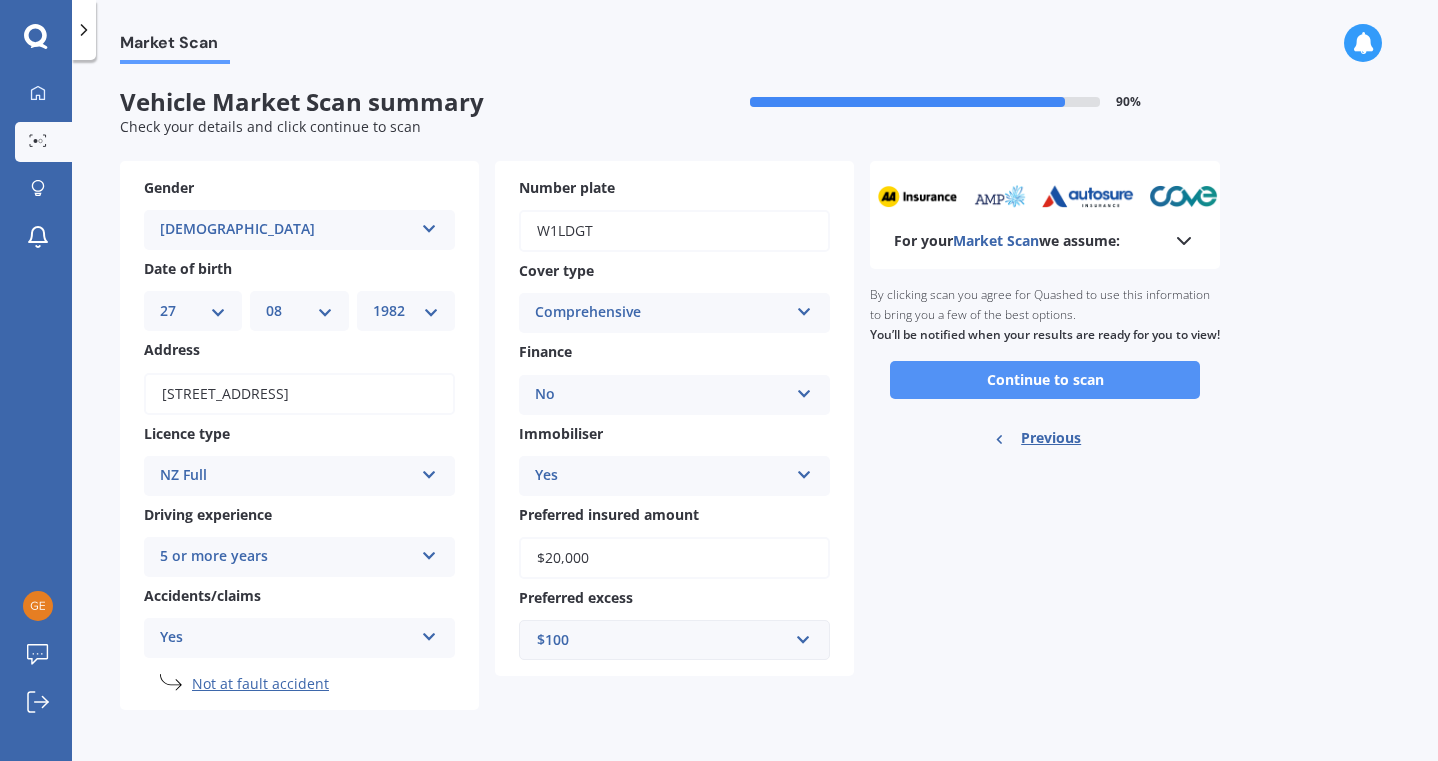 click on "Continue to scan" at bounding box center (1045, 380) 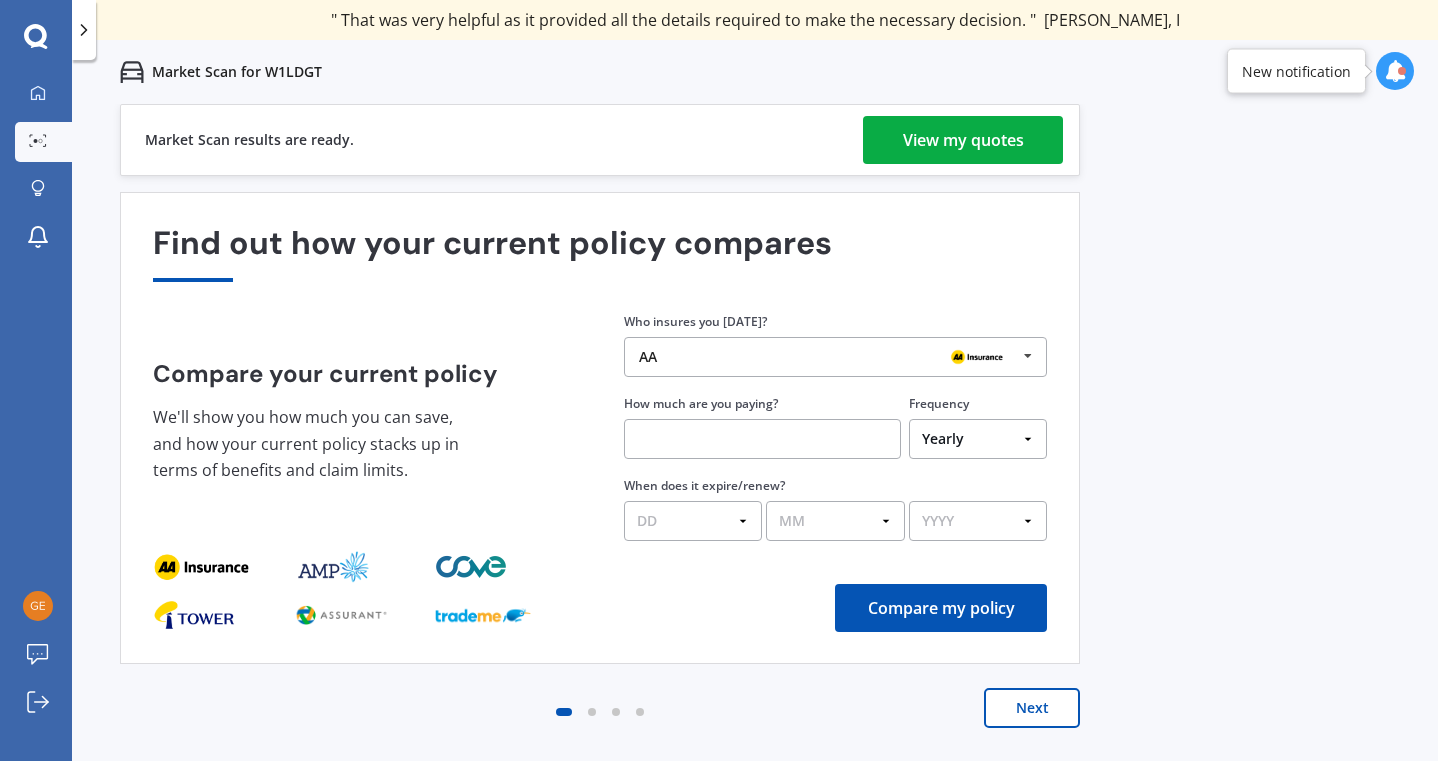 click on "View my quotes" at bounding box center [963, 140] 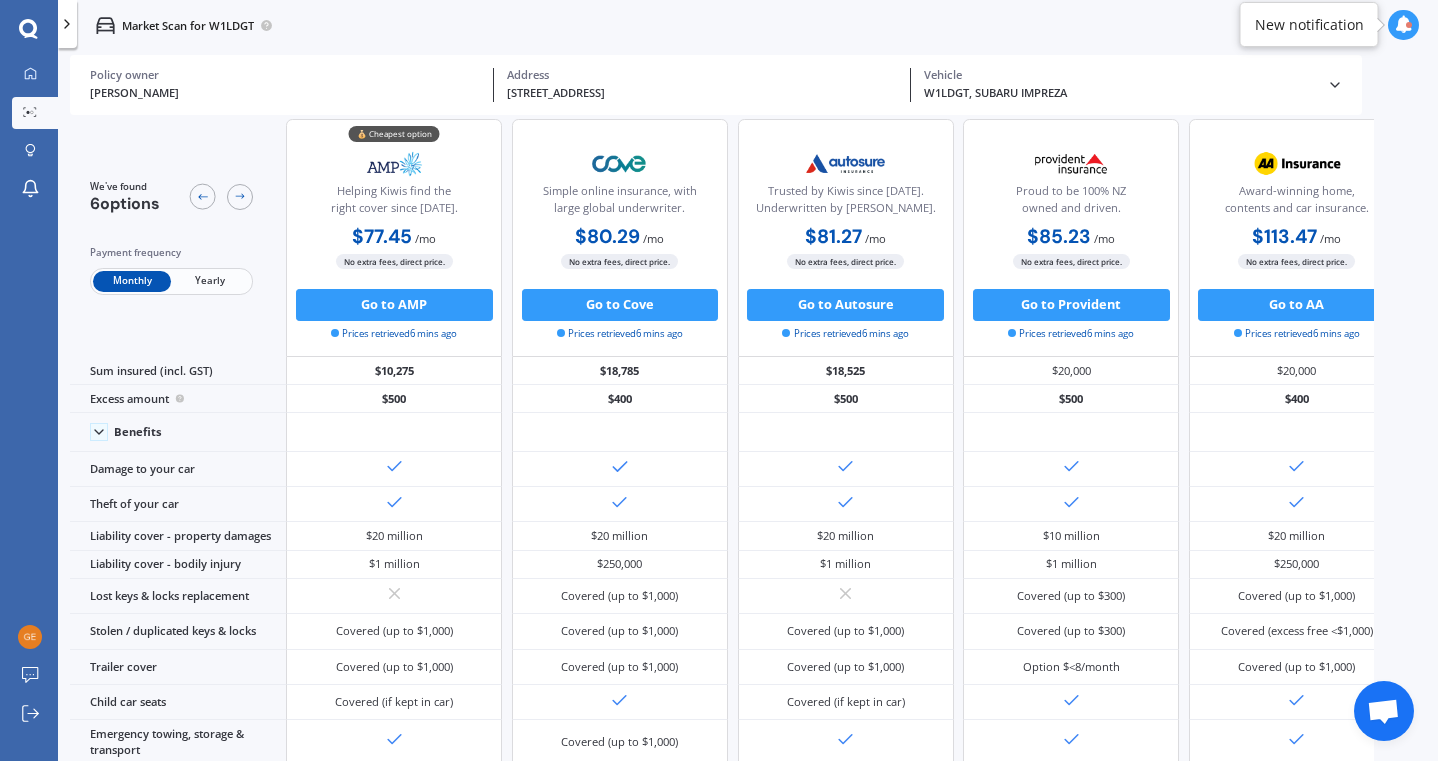 scroll, scrollTop: 0, scrollLeft: 0, axis: both 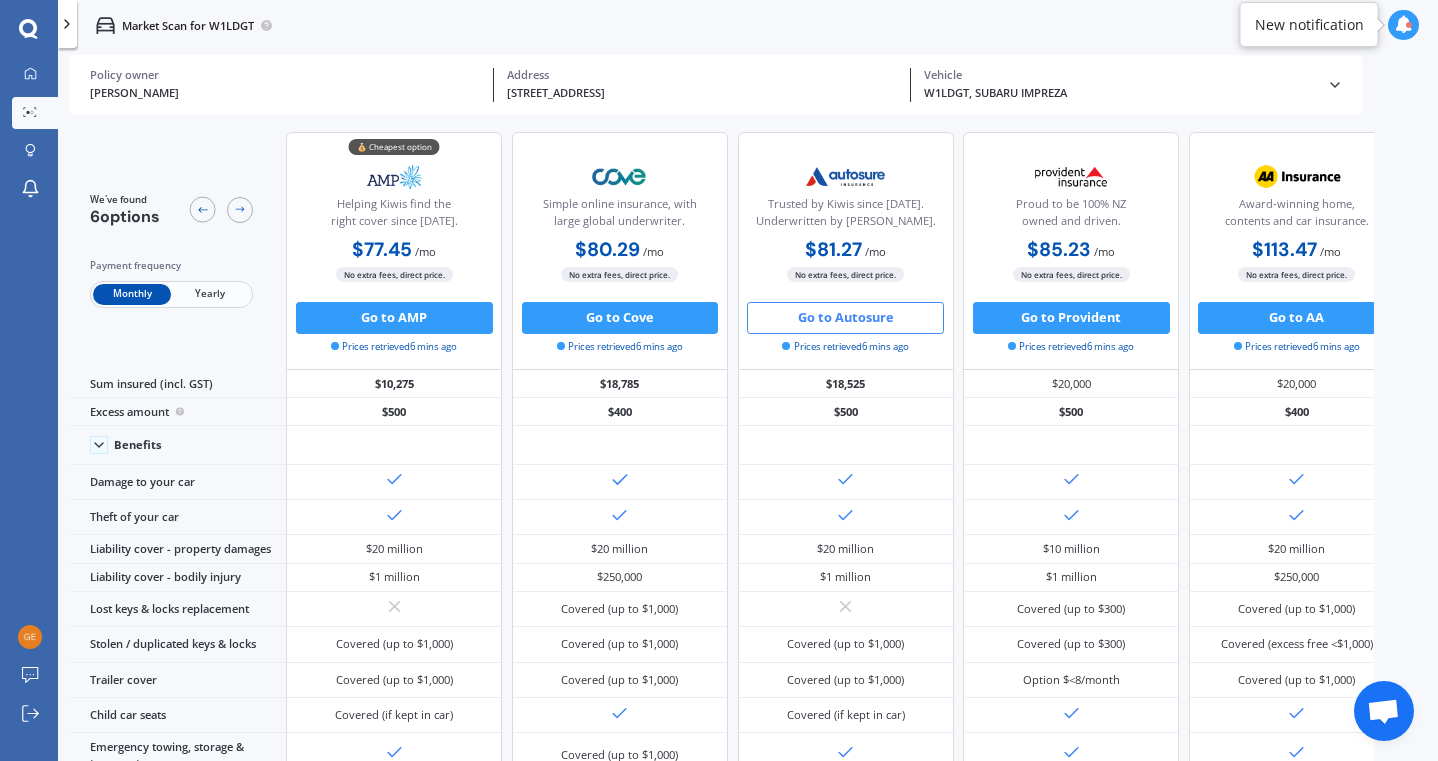 click on "Go to Autosure" at bounding box center [845, 318] 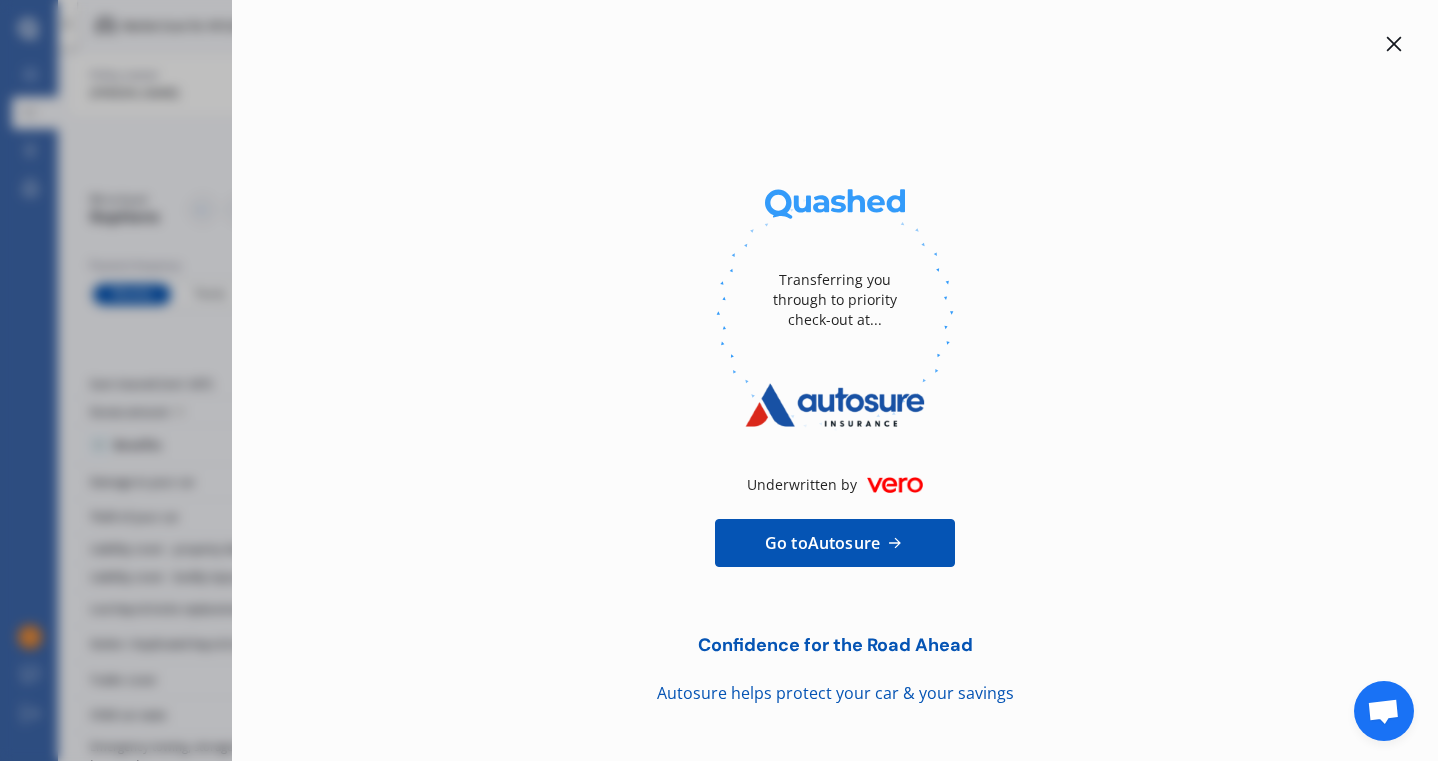 click 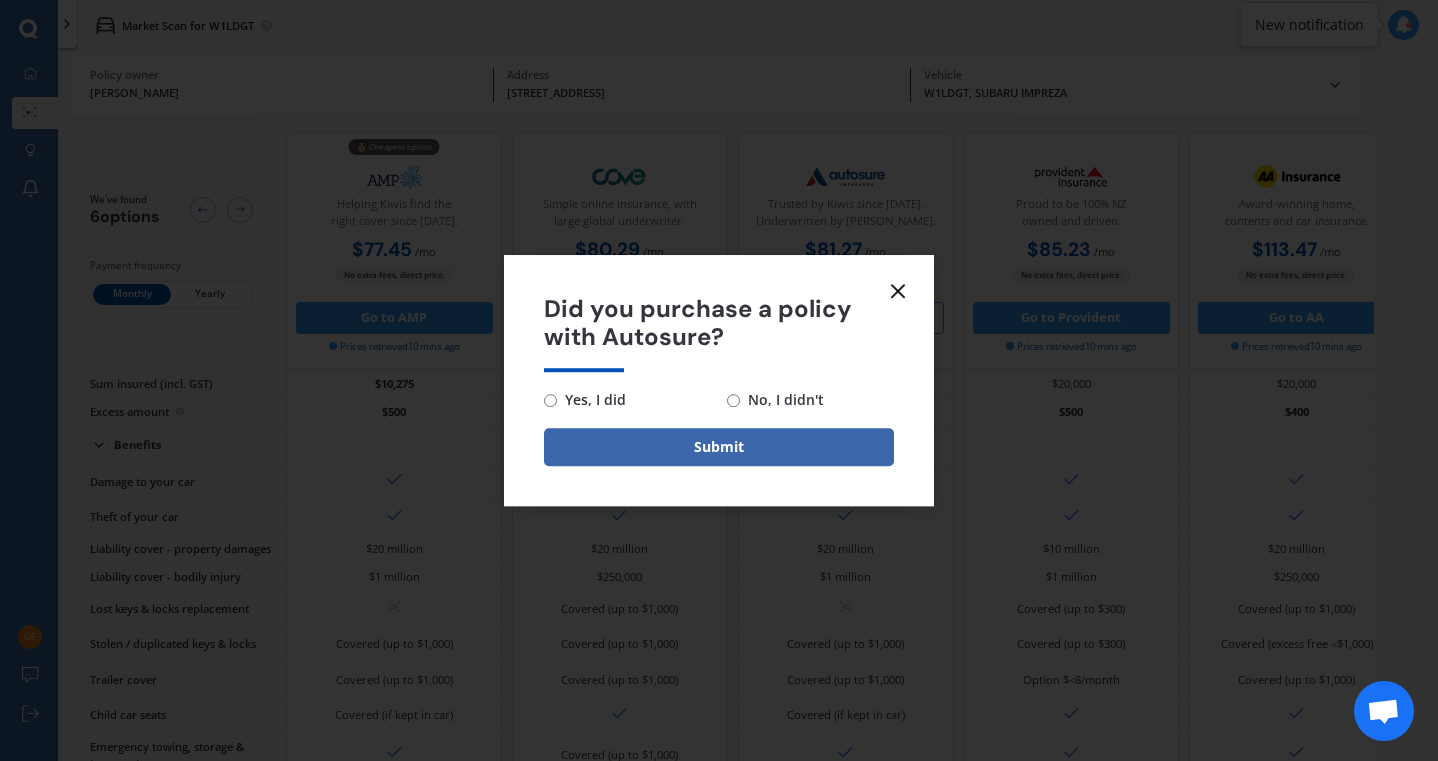 click 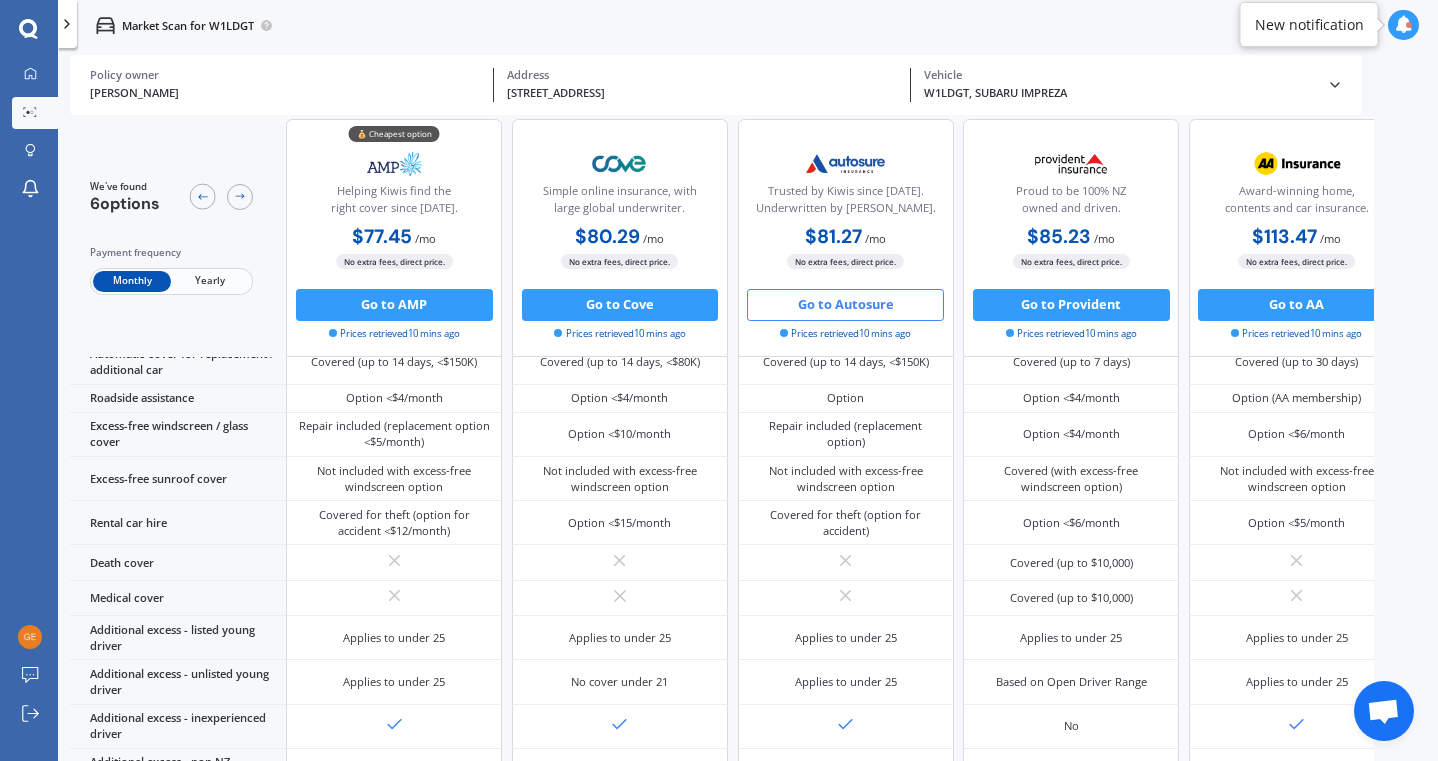 scroll, scrollTop: 693, scrollLeft: 0, axis: vertical 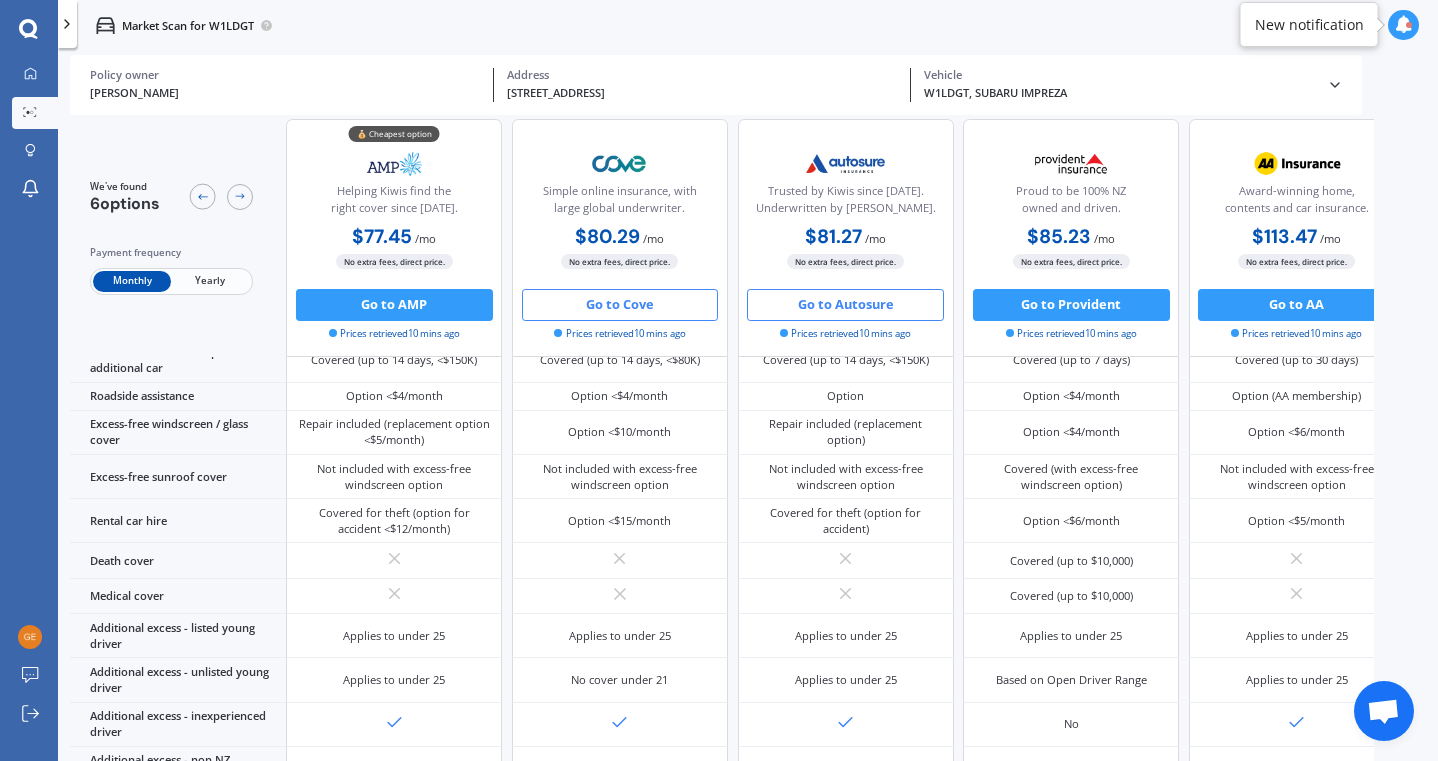 click on "Go to Cove" at bounding box center (620, 305) 